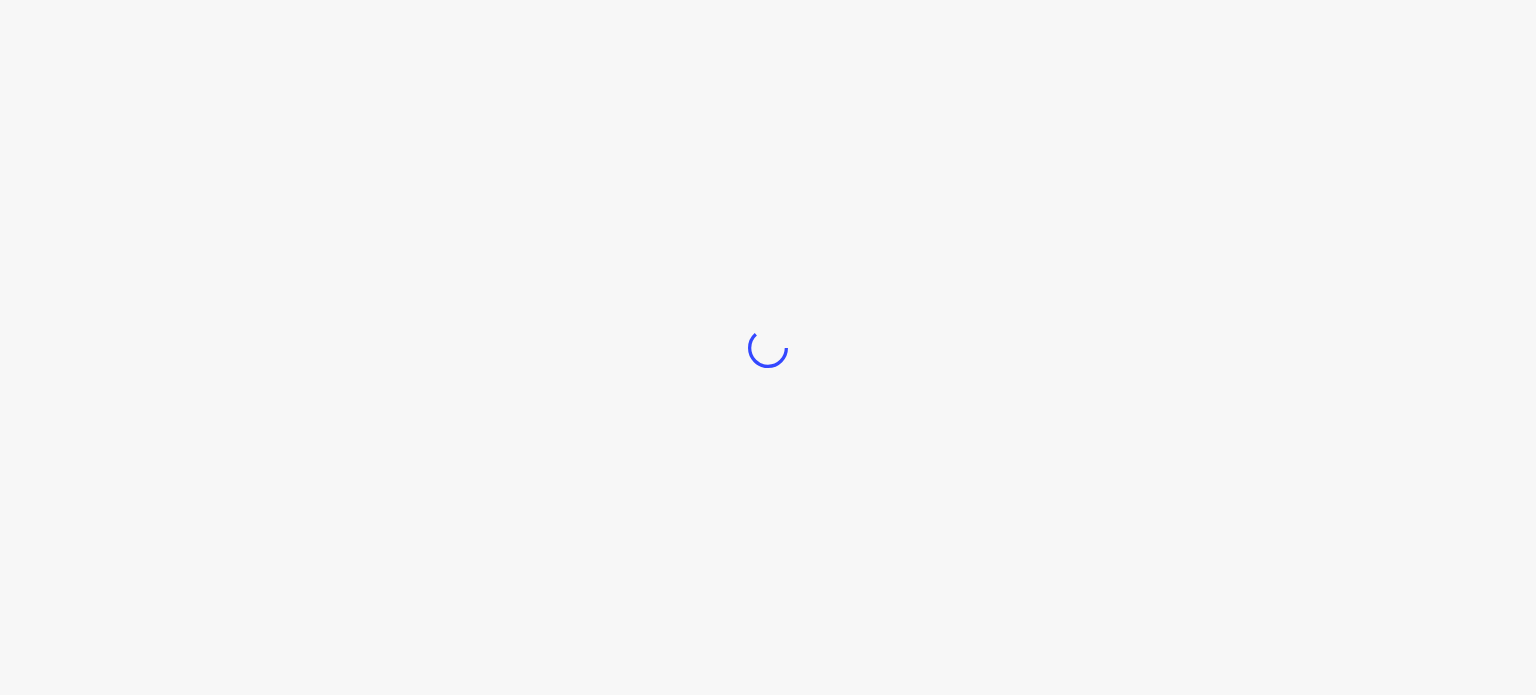 scroll, scrollTop: 0, scrollLeft: 0, axis: both 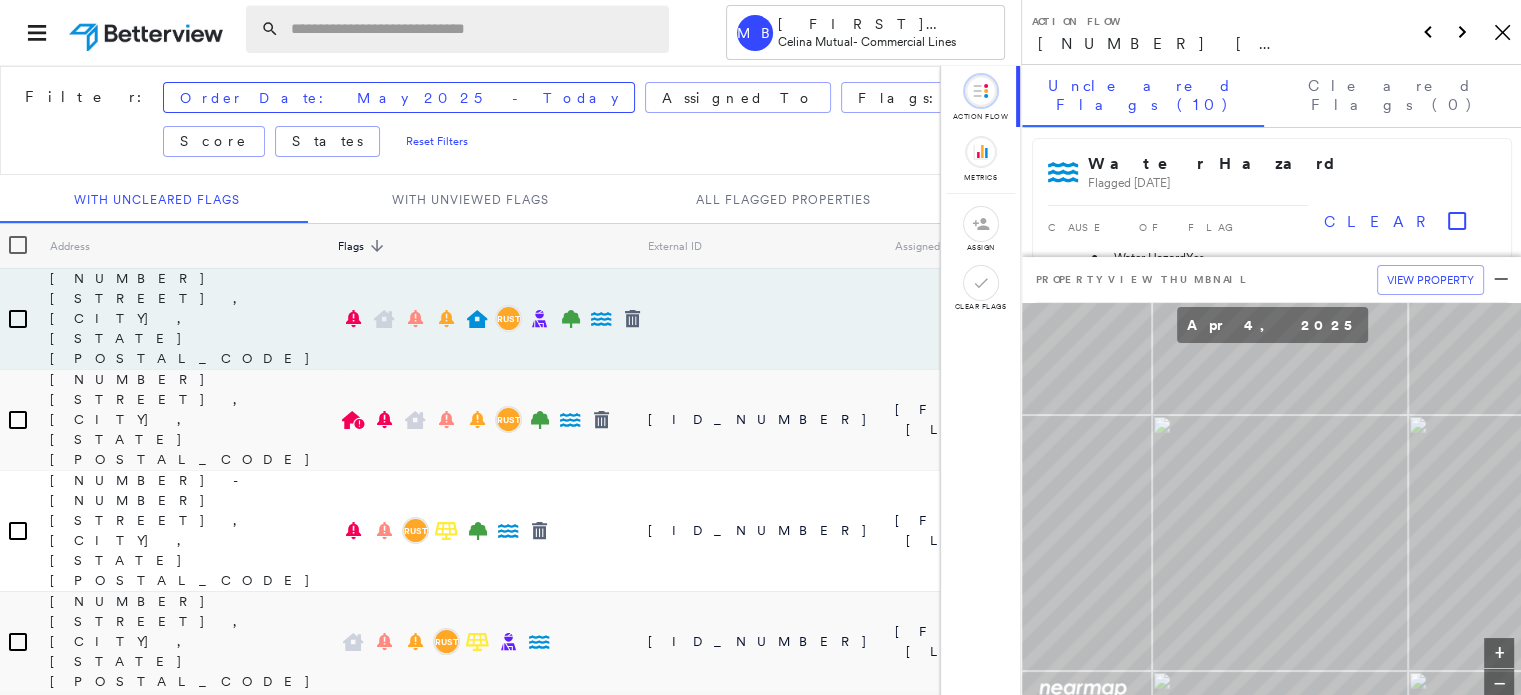 click at bounding box center [474, 29] 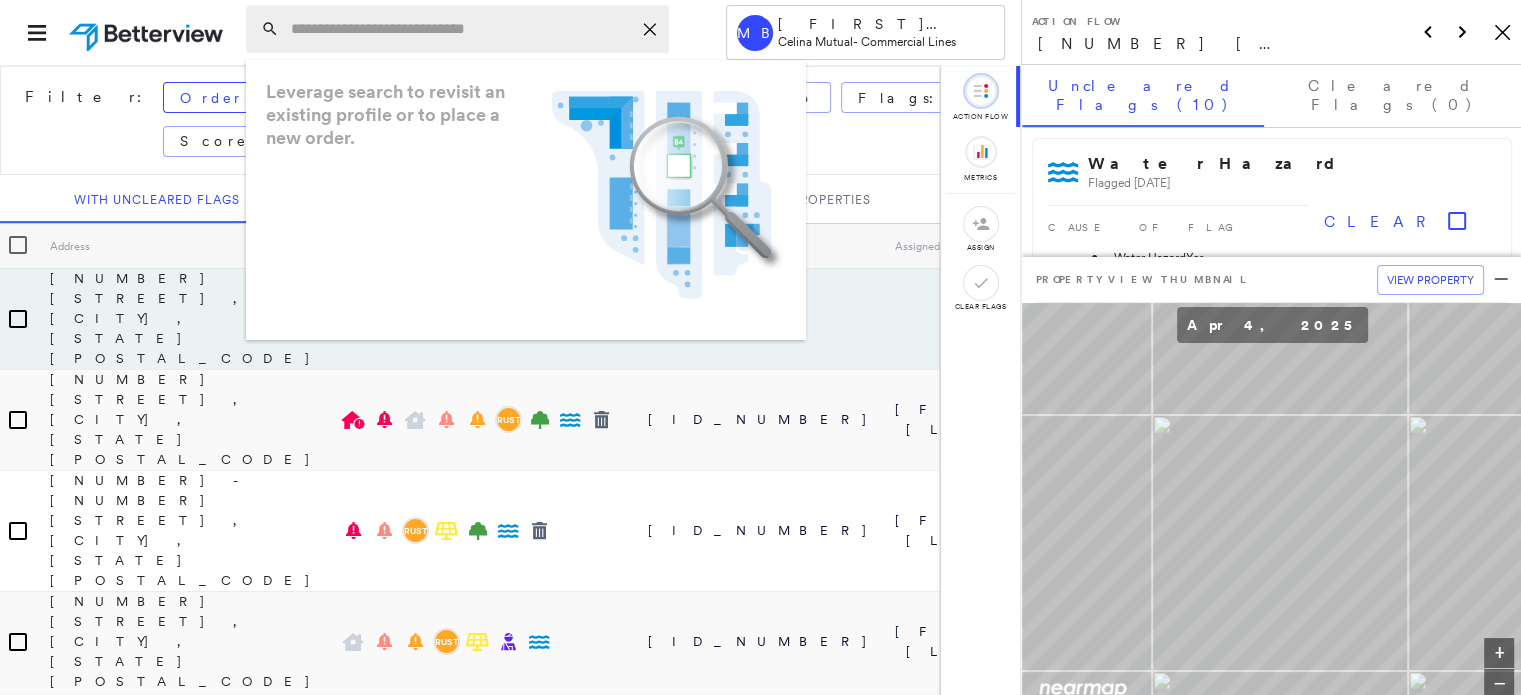 paste on "*********" 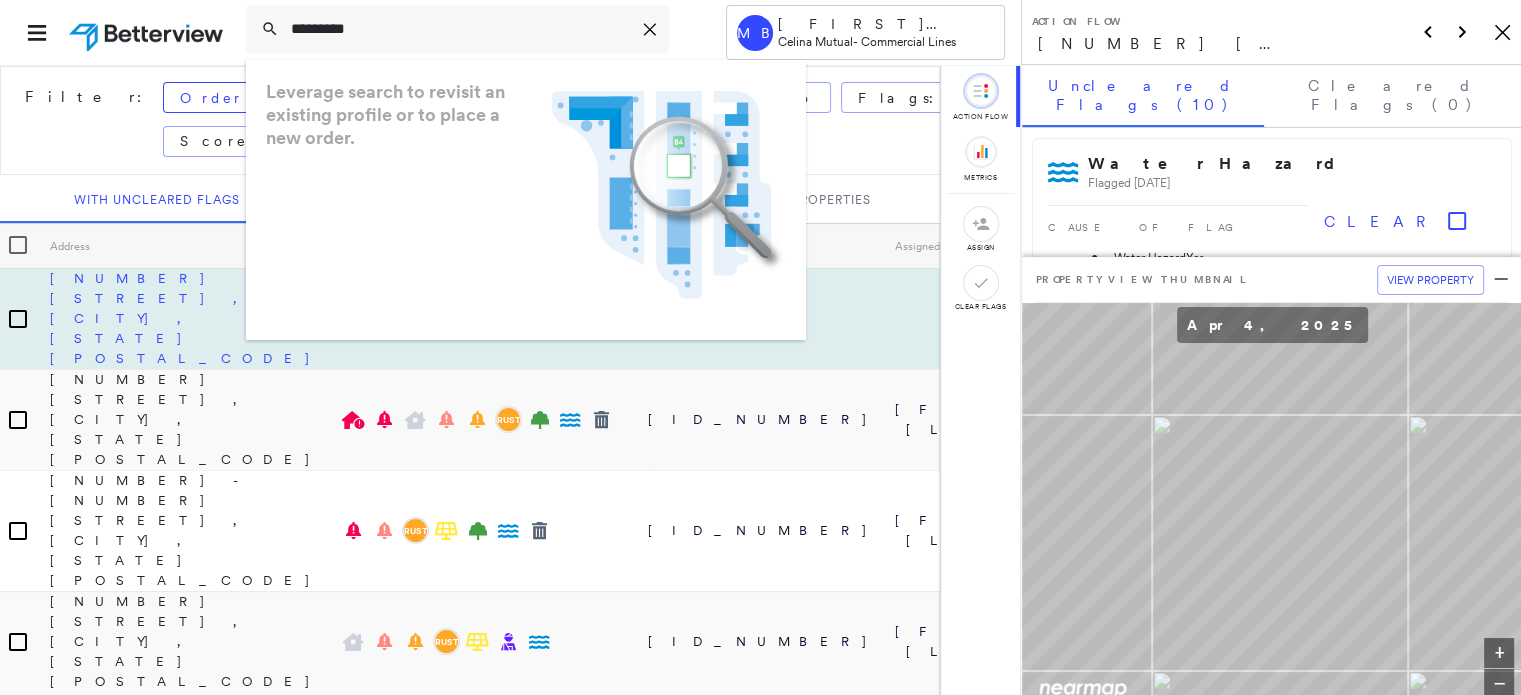 type on "*********" 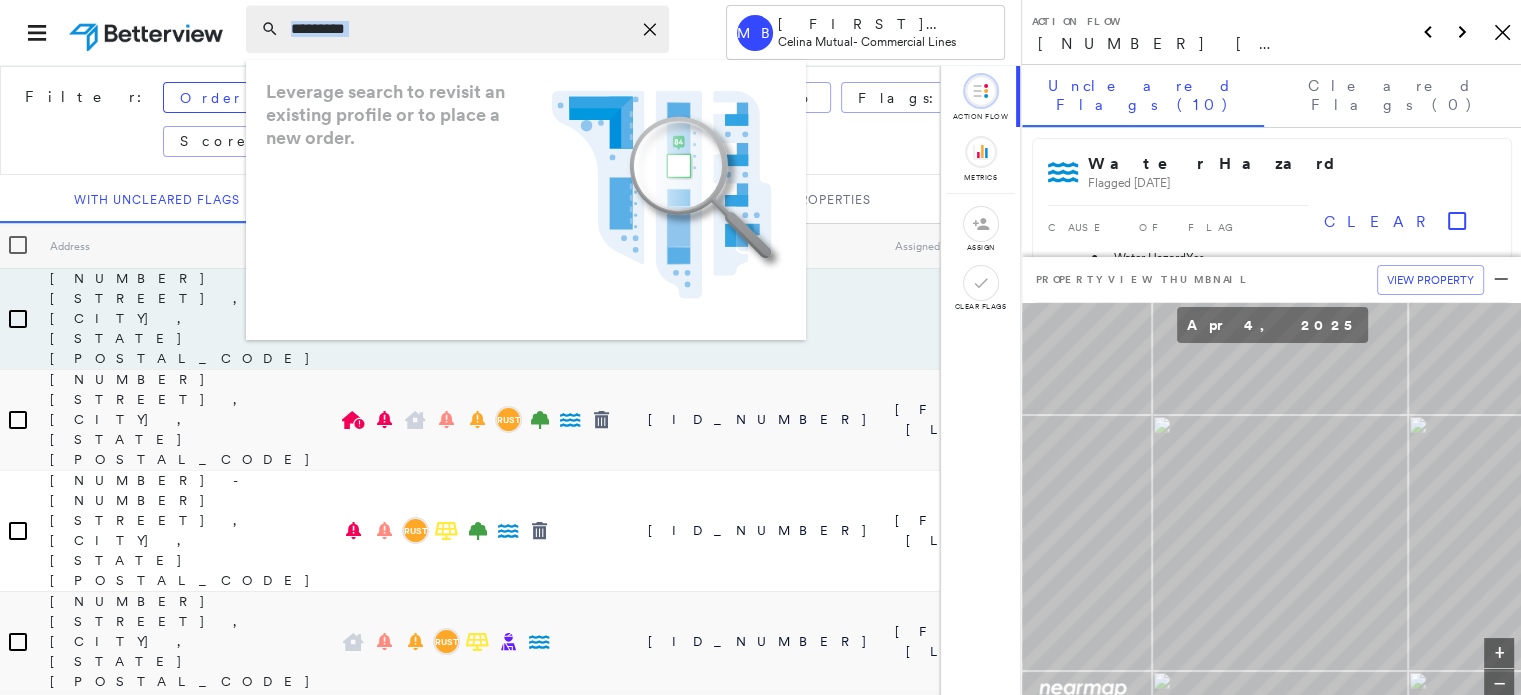 click on "Icon_Closemodal" 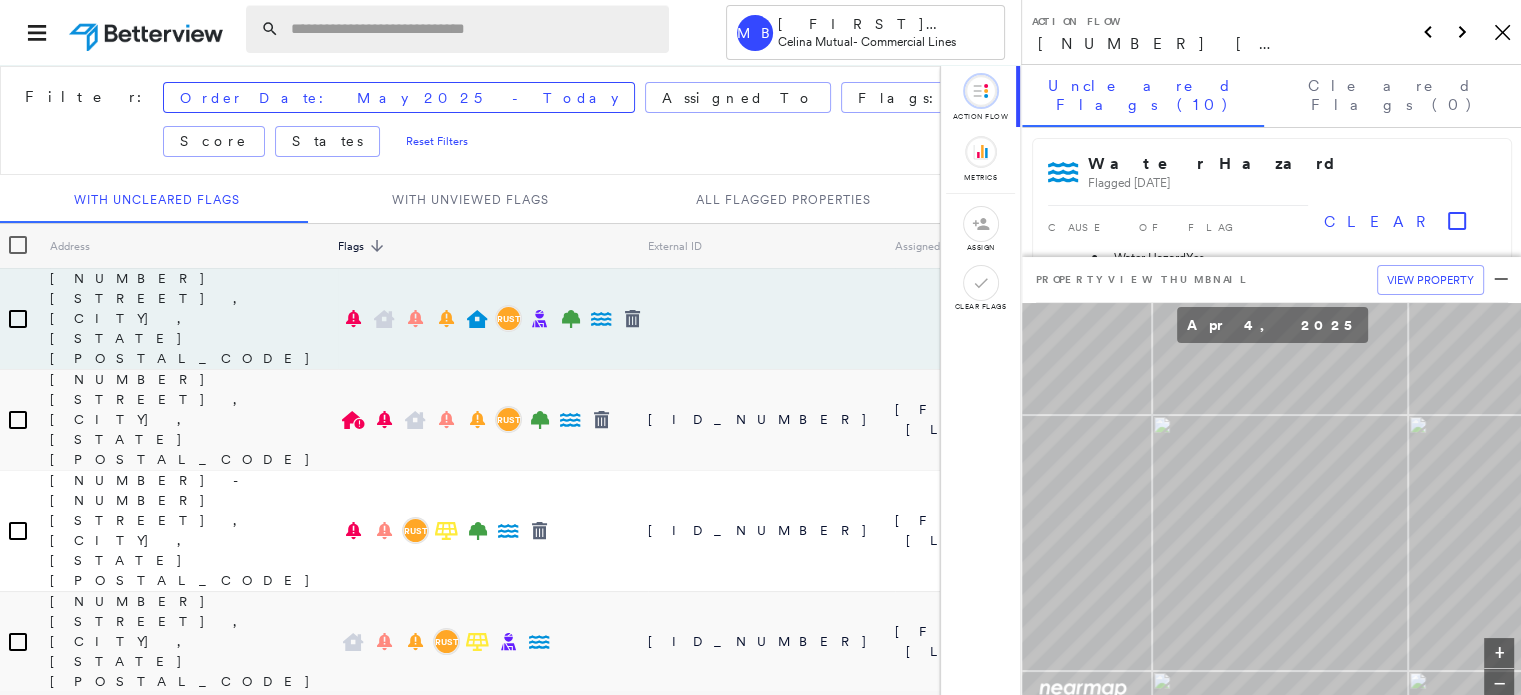 click at bounding box center (474, 29) 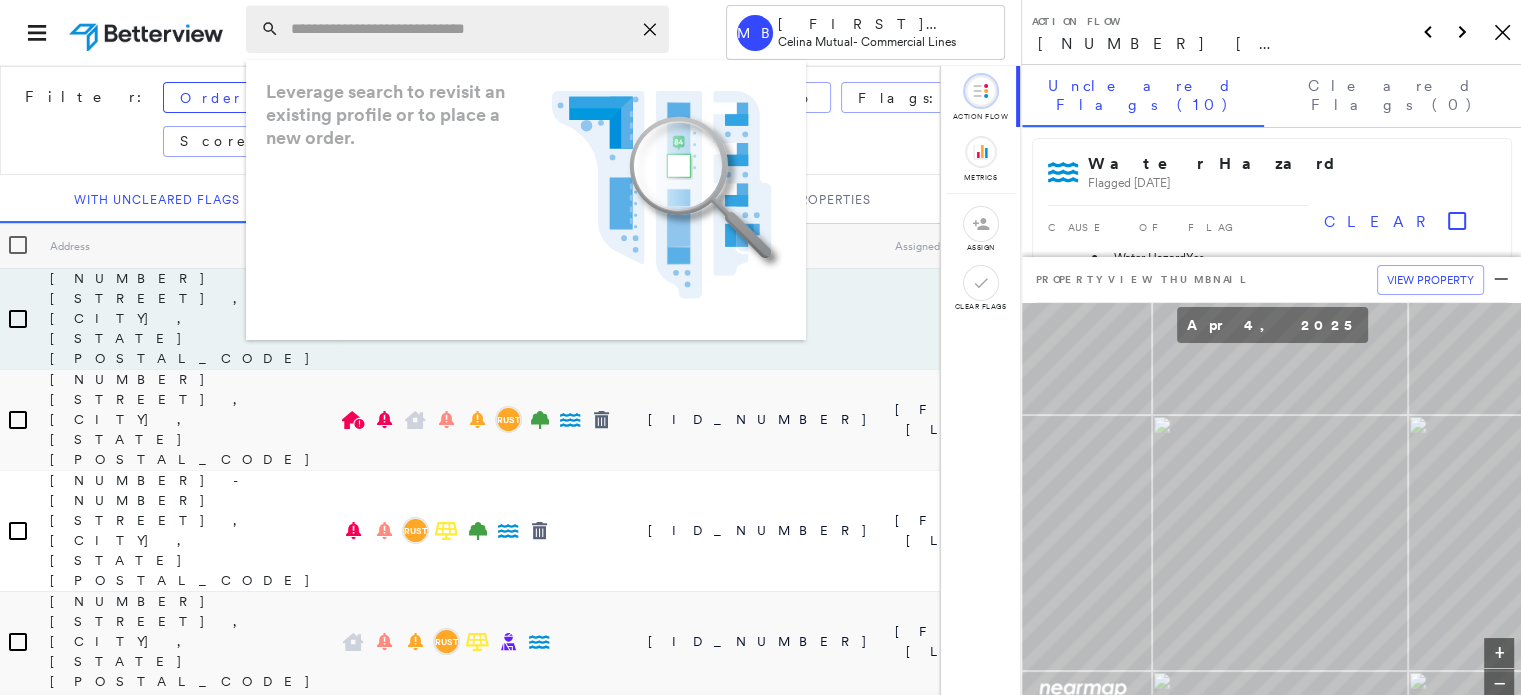 paste on "*********" 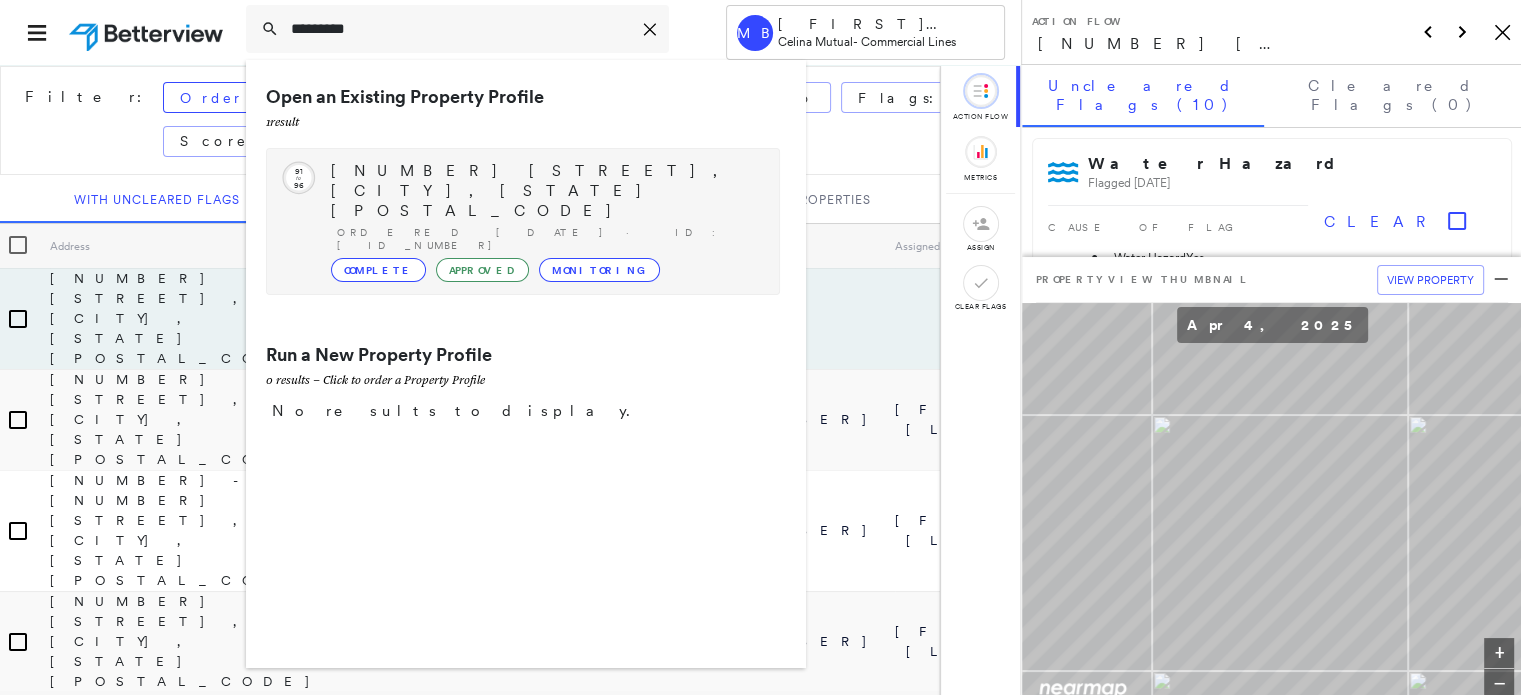 type on "*********" 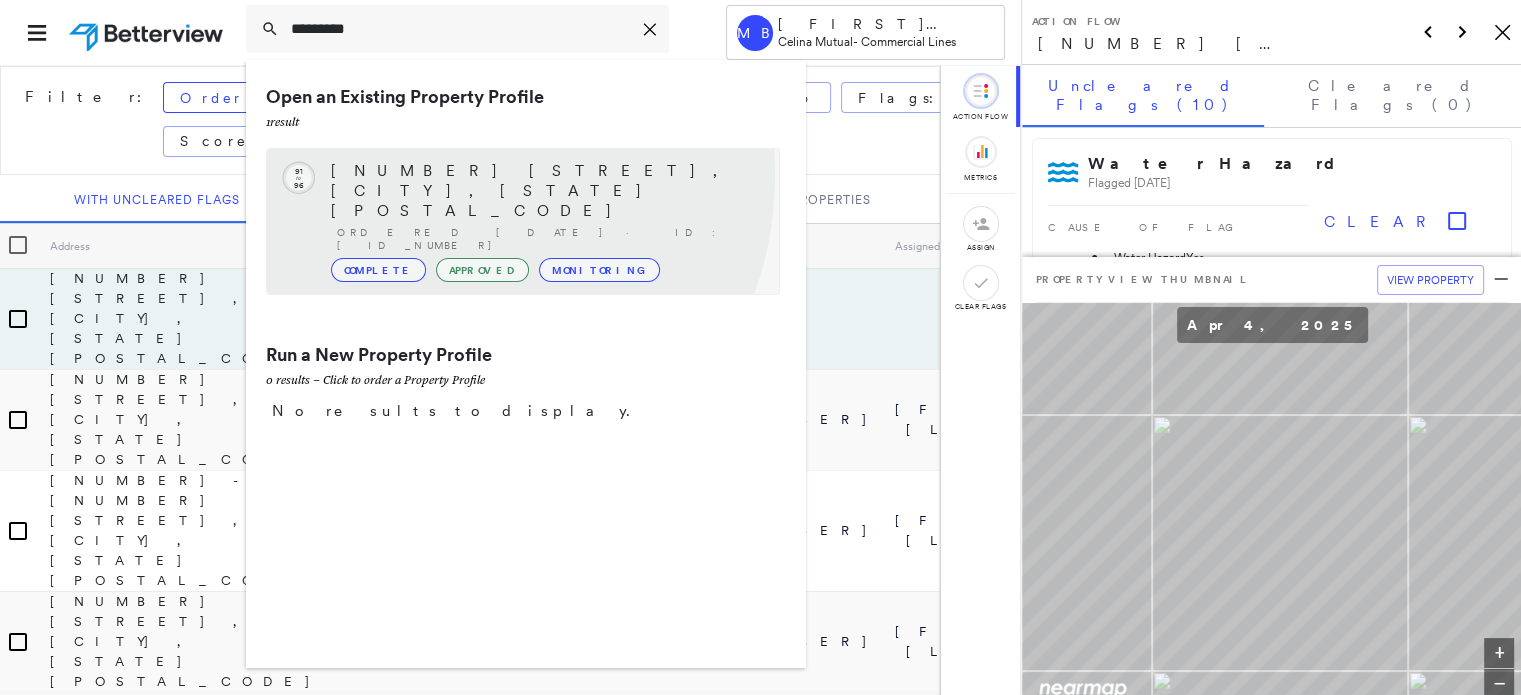 click on "[NUMBER] [STREET], [CITY], [STATE] [POSTAL_CODE]" at bounding box center (545, 191) 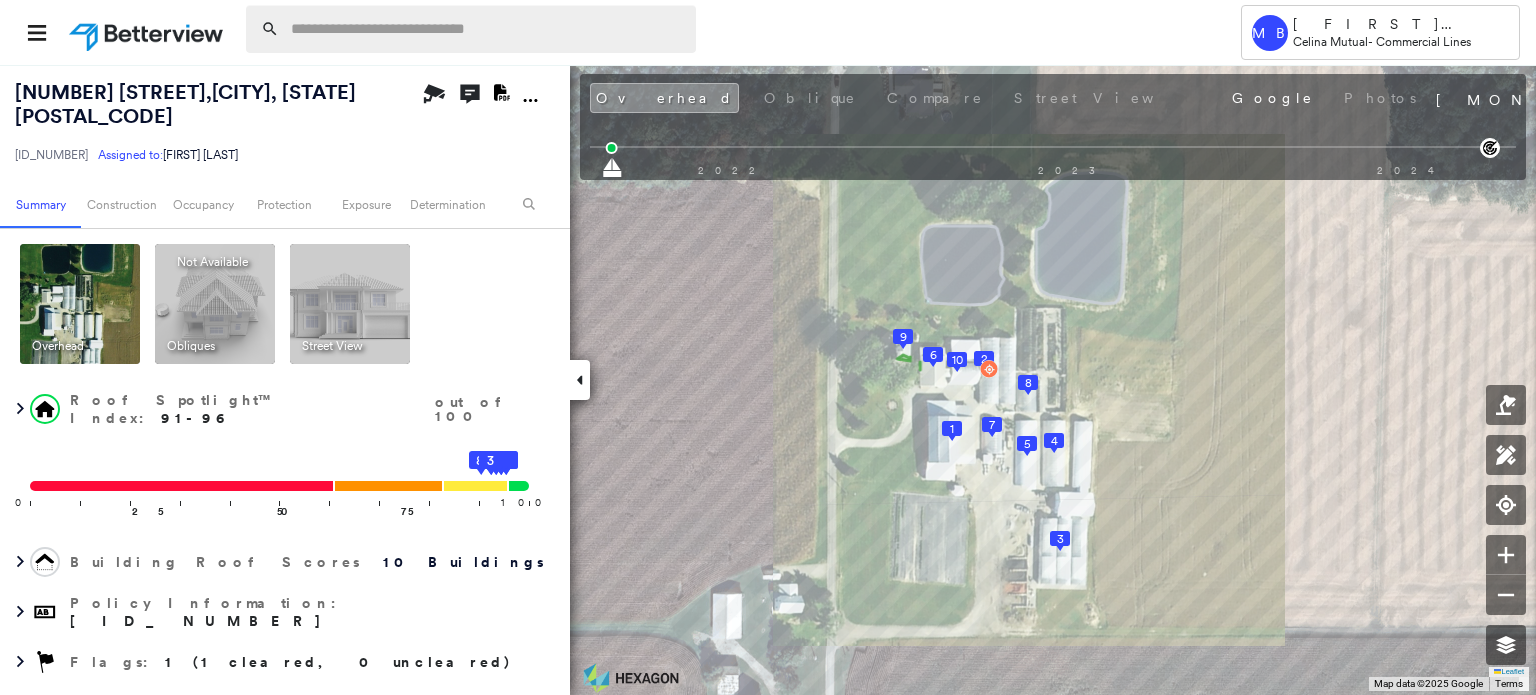 click at bounding box center [487, 29] 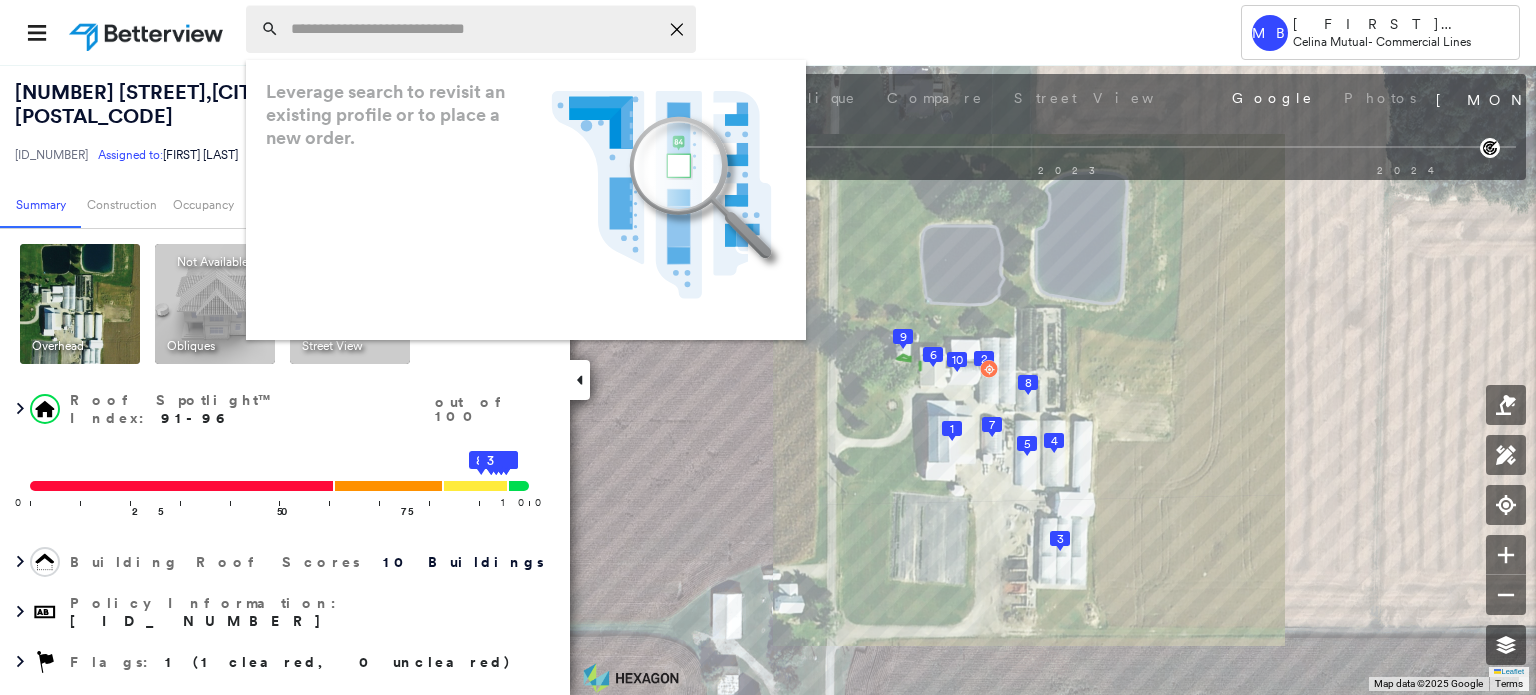 paste on "*********" 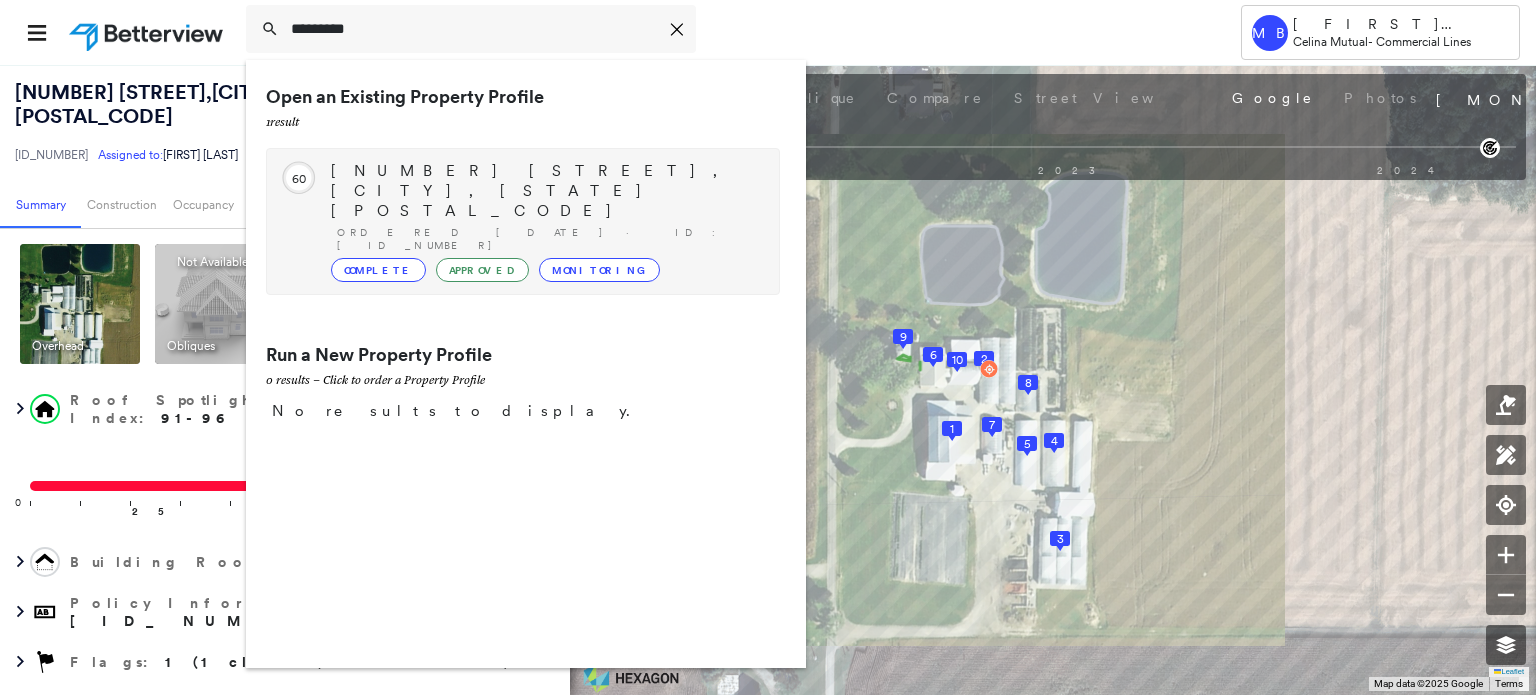 type on "*********" 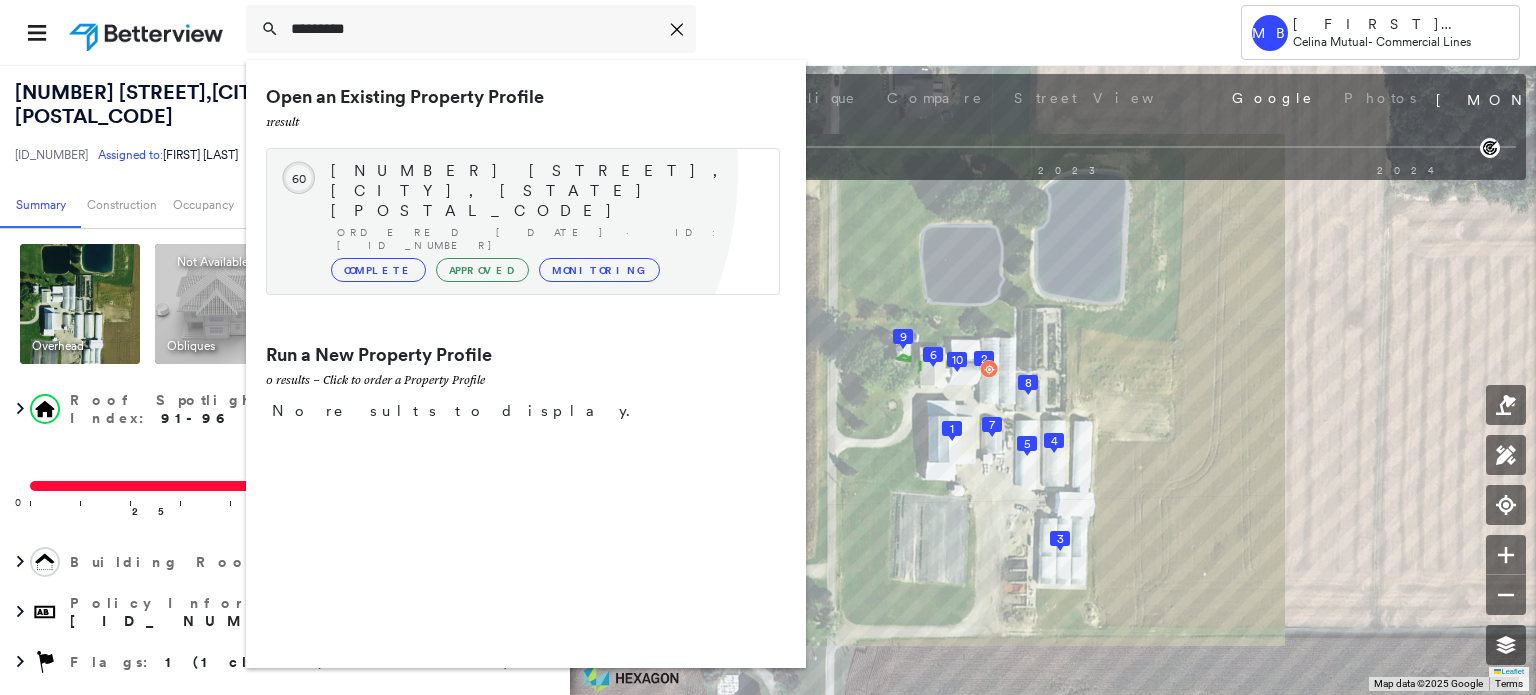 click on "[NUMBER] [STREET], [CITY], [STATE] [POSTAL_CODE]" at bounding box center (545, 191) 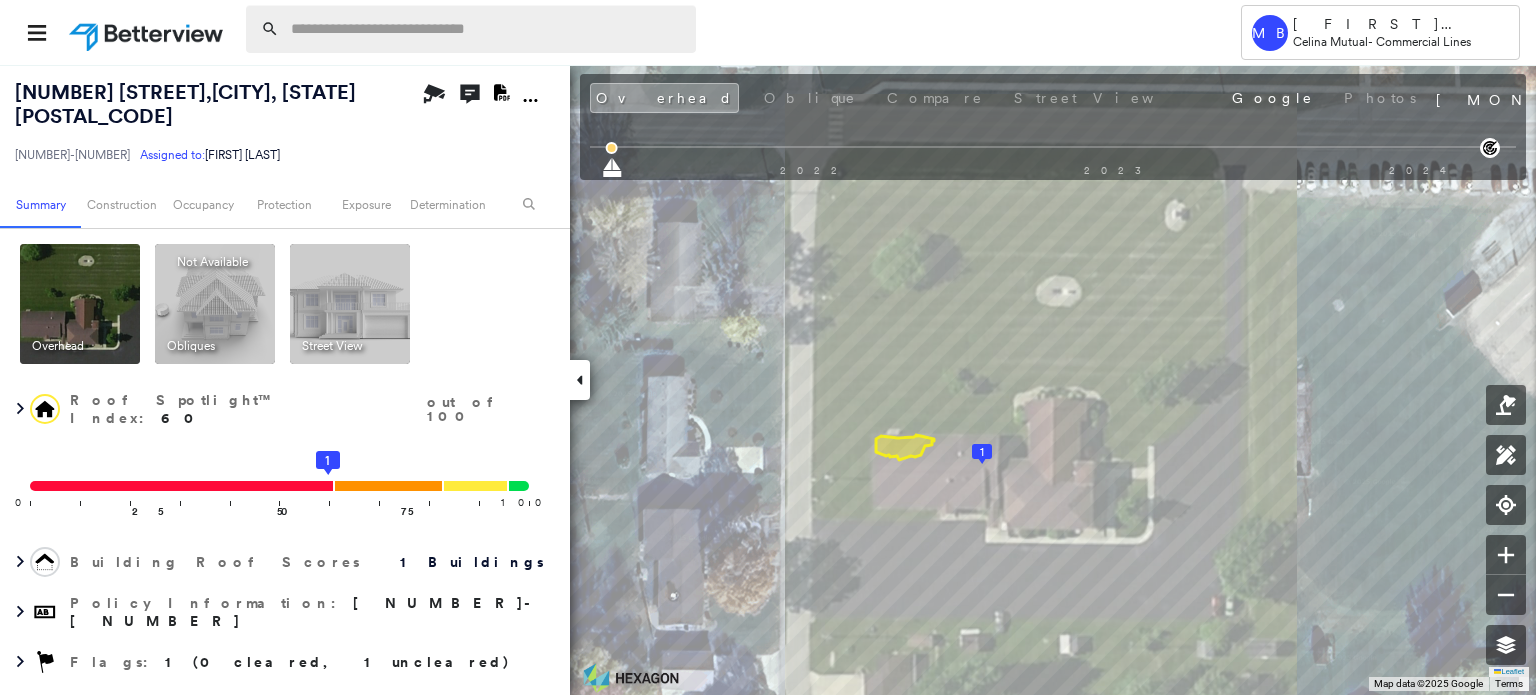 click at bounding box center (487, 29) 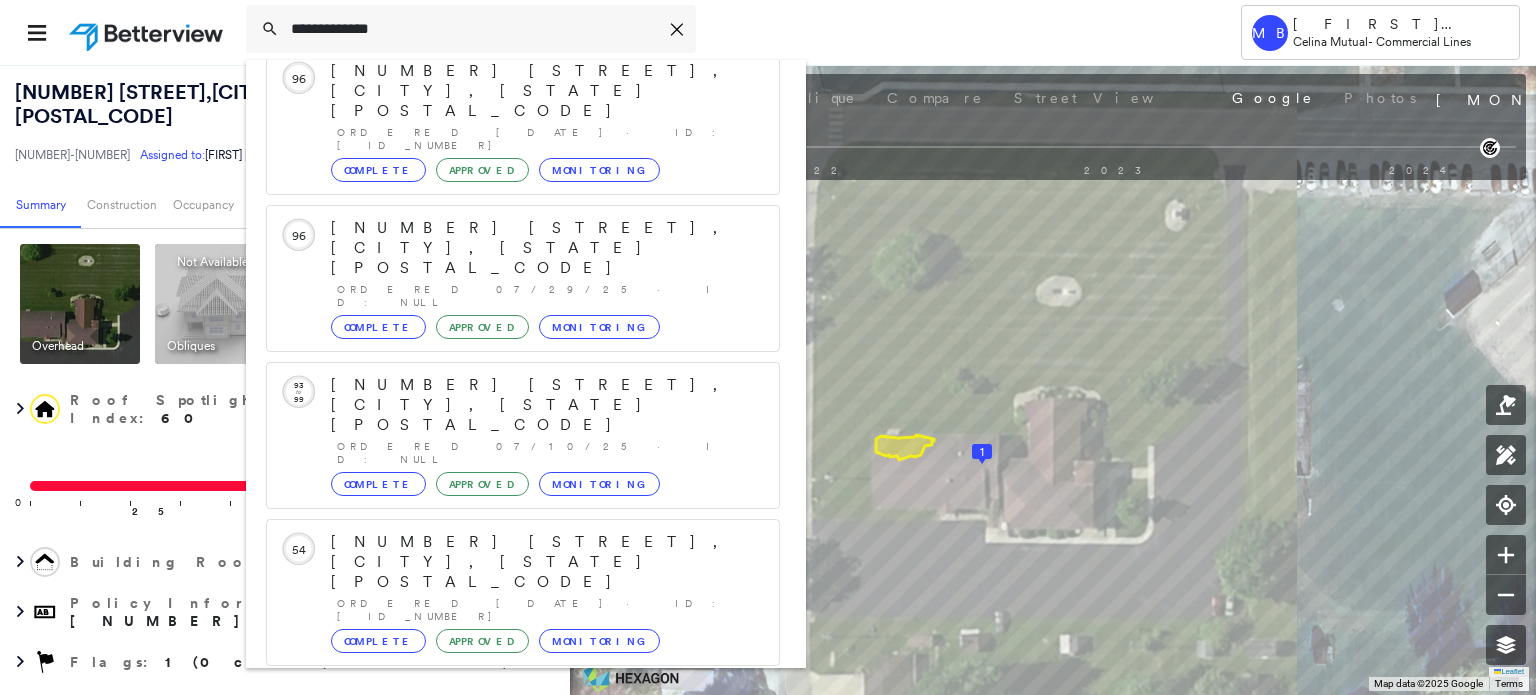 scroll, scrollTop: 0, scrollLeft: 0, axis: both 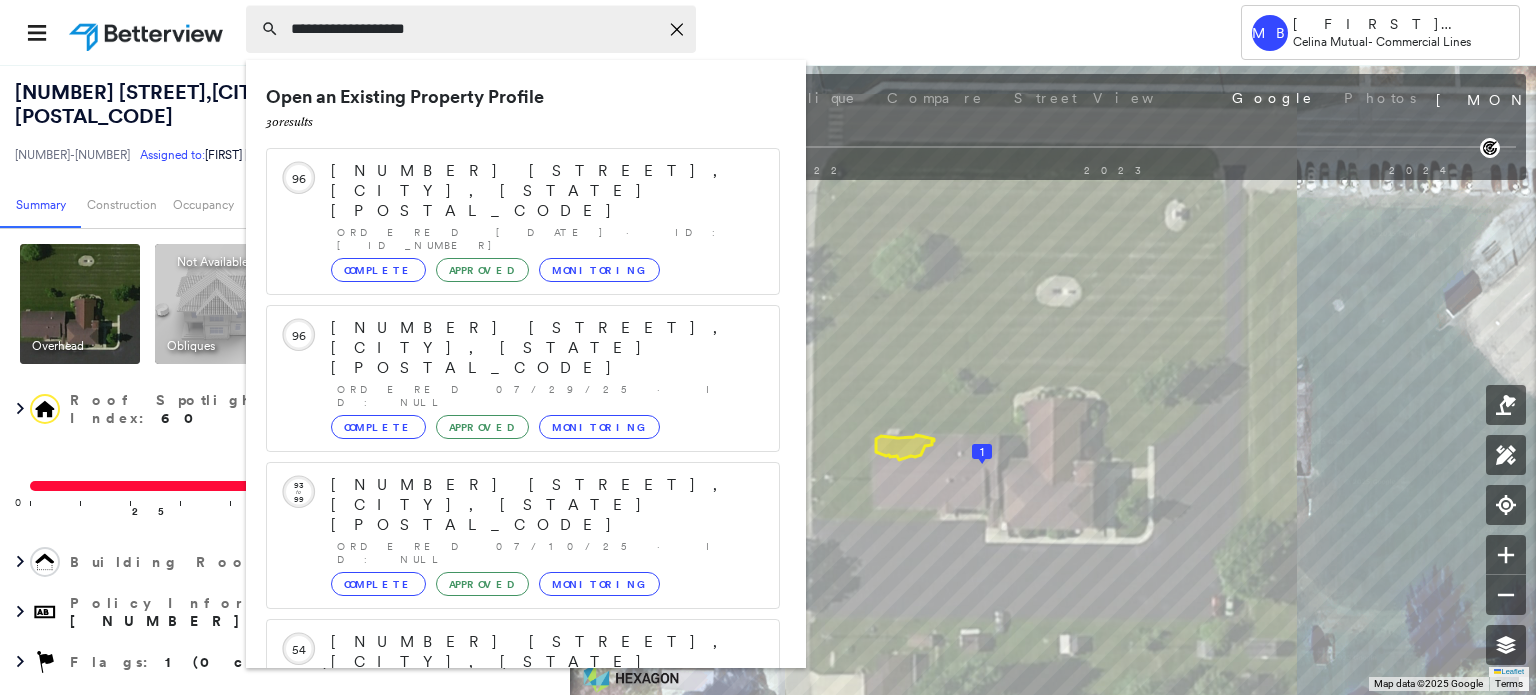 type on "**********" 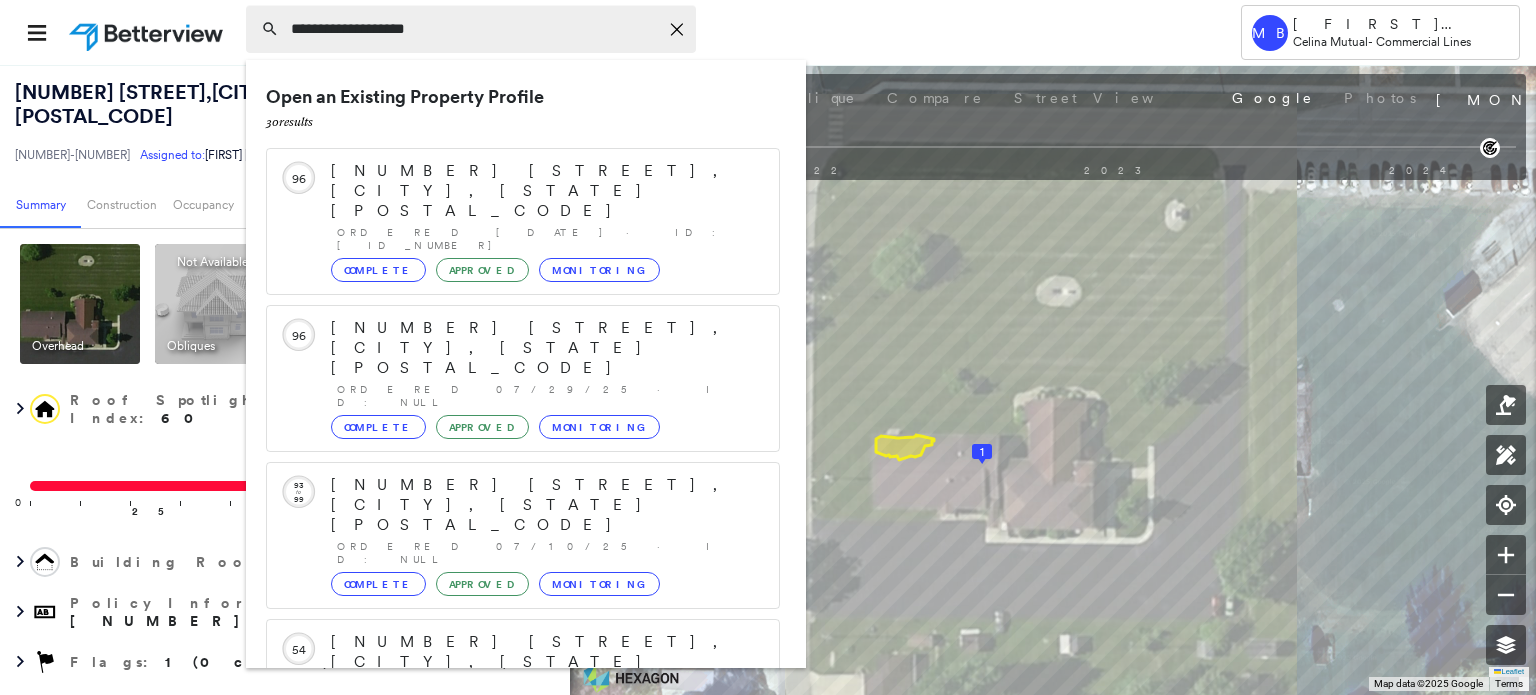 click on "**********" at bounding box center (471, 29) 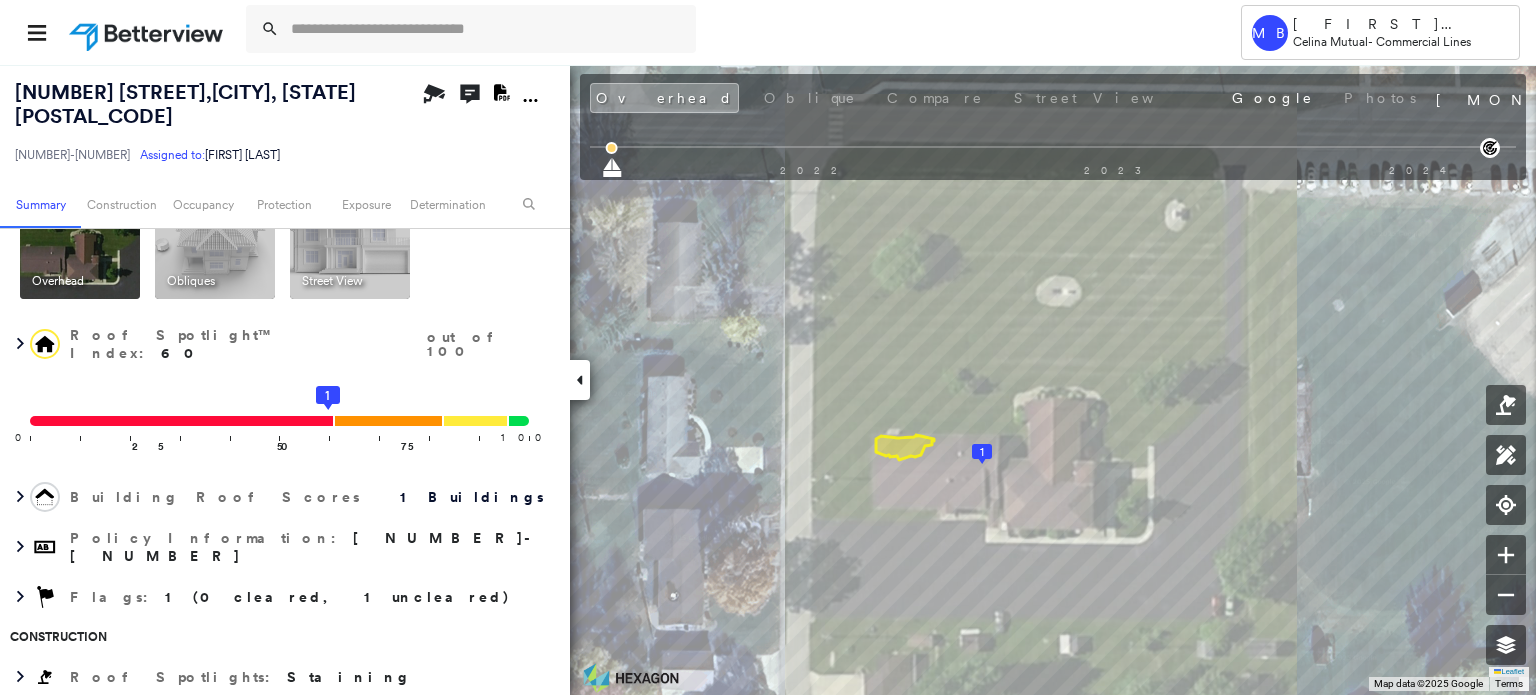 scroll, scrollTop: 0, scrollLeft: 0, axis: both 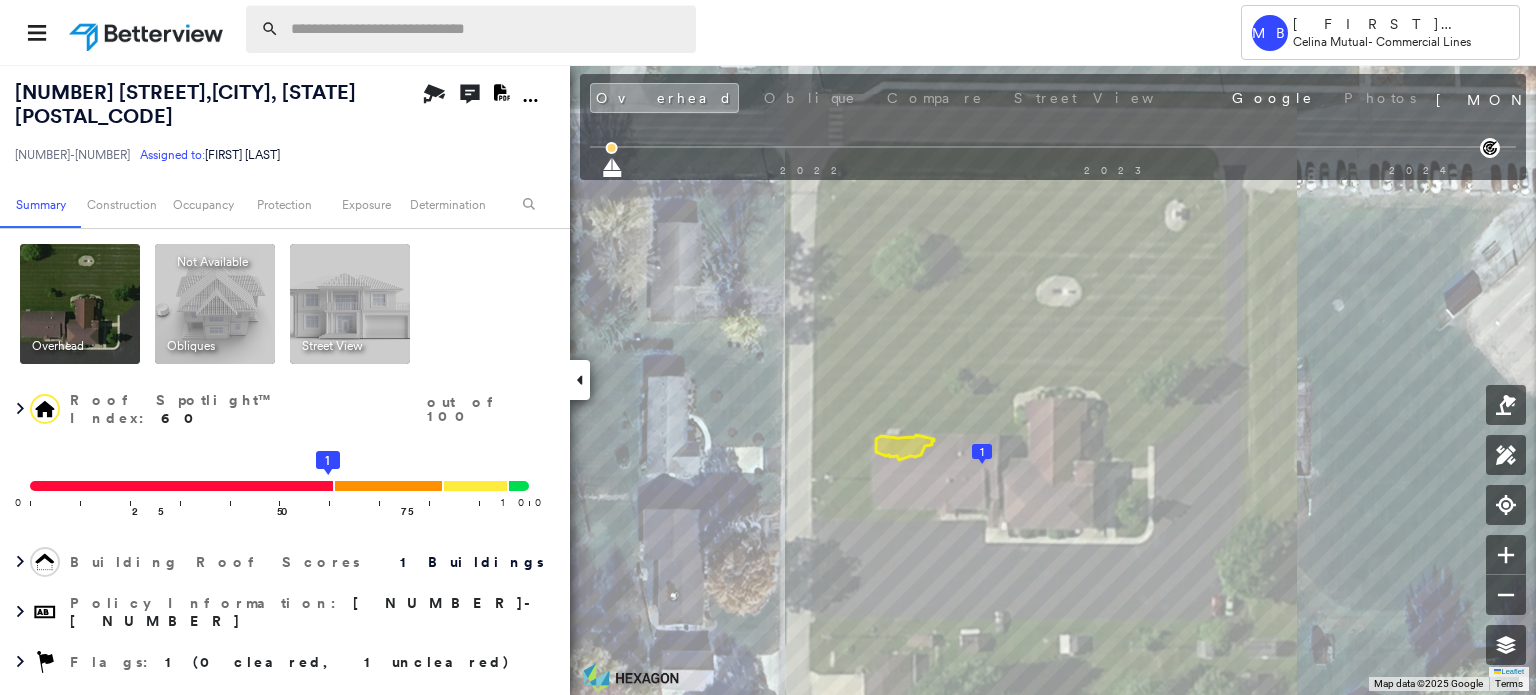 click at bounding box center [487, 29] 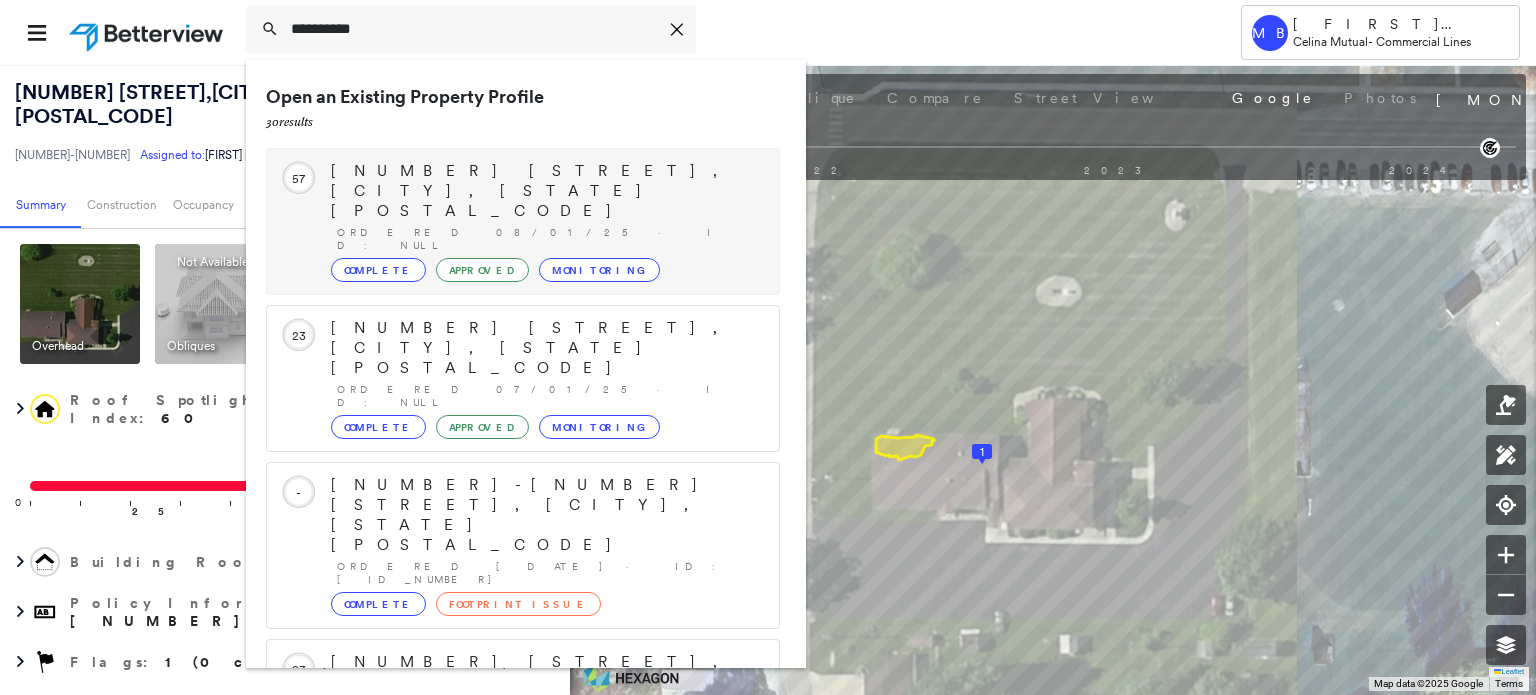 type on "**********" 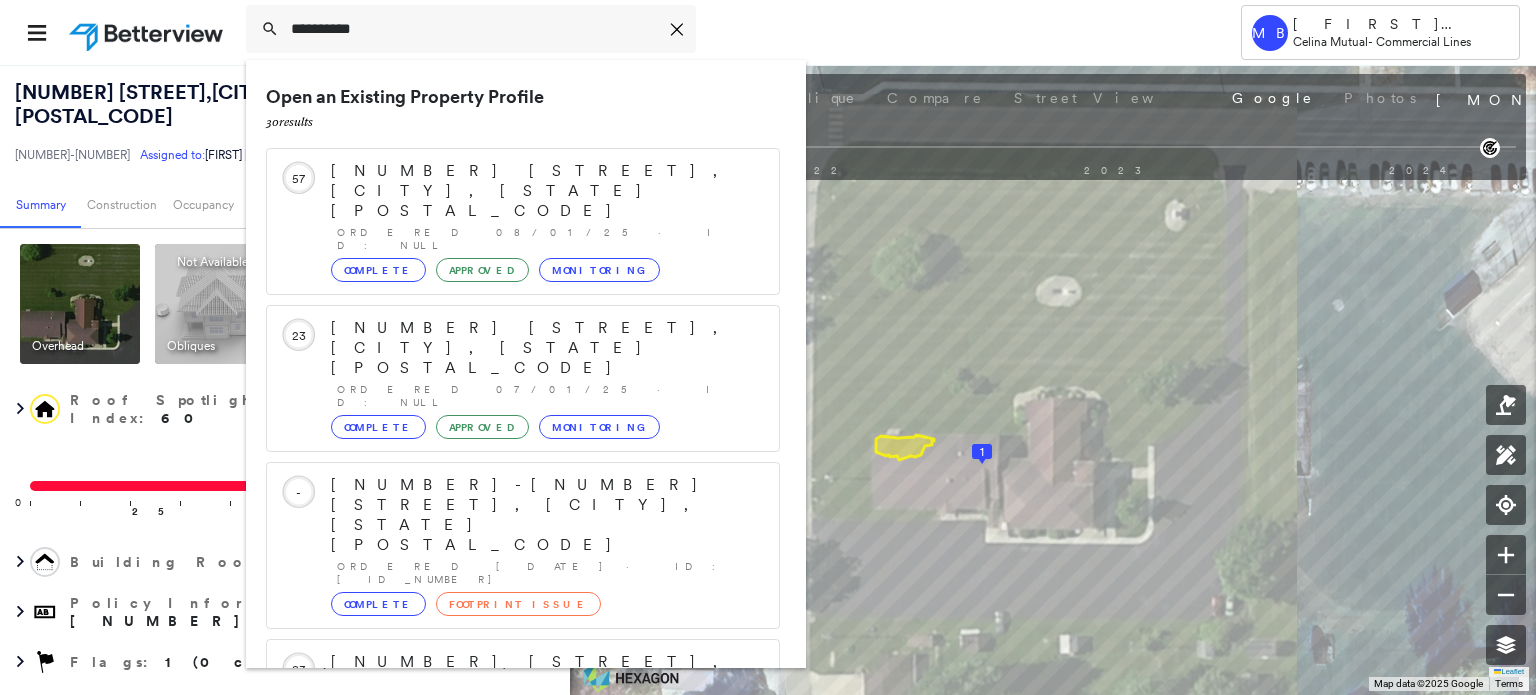 click on "[NUMBER] [STREET], [CITY], [STATE] [POSTAL_CODE]" at bounding box center [545, 191] 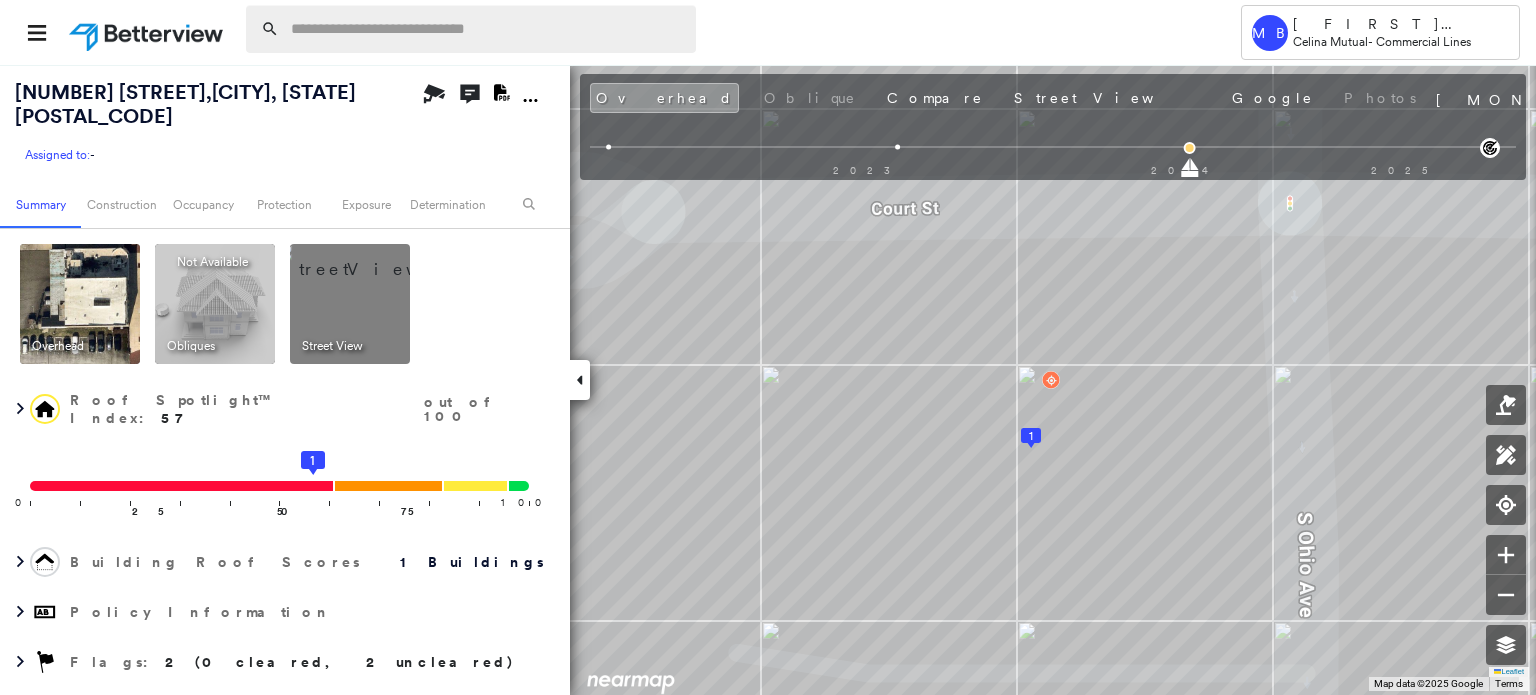 click at bounding box center [487, 29] 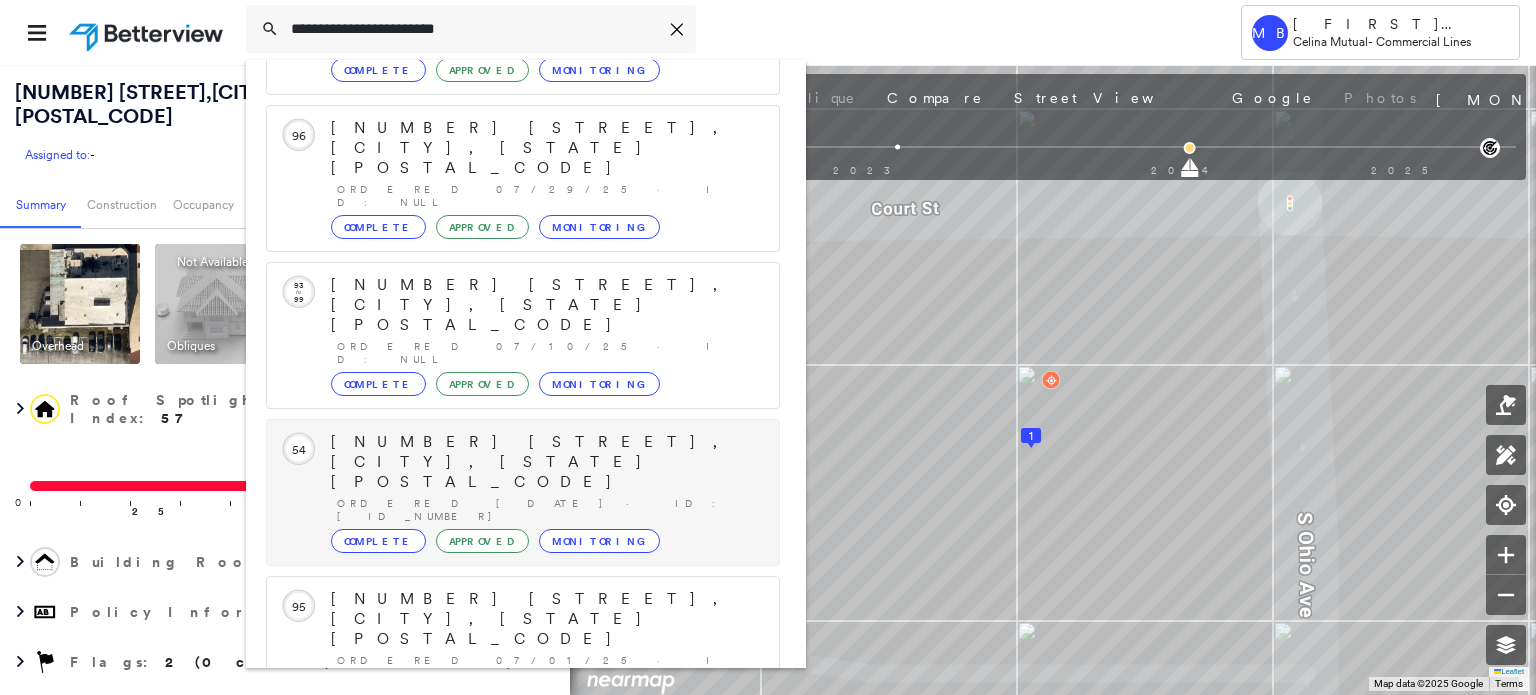 scroll, scrollTop: 208, scrollLeft: 0, axis: vertical 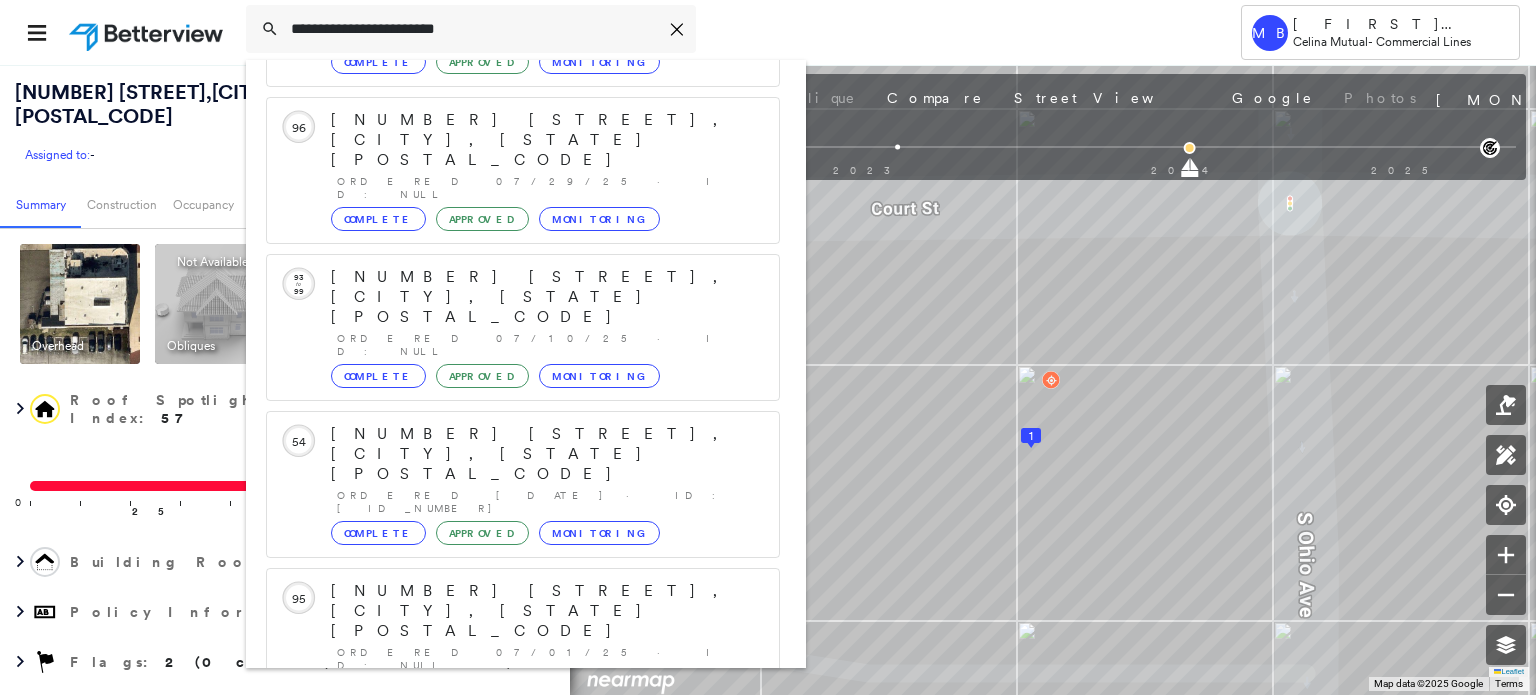 type on "**********" 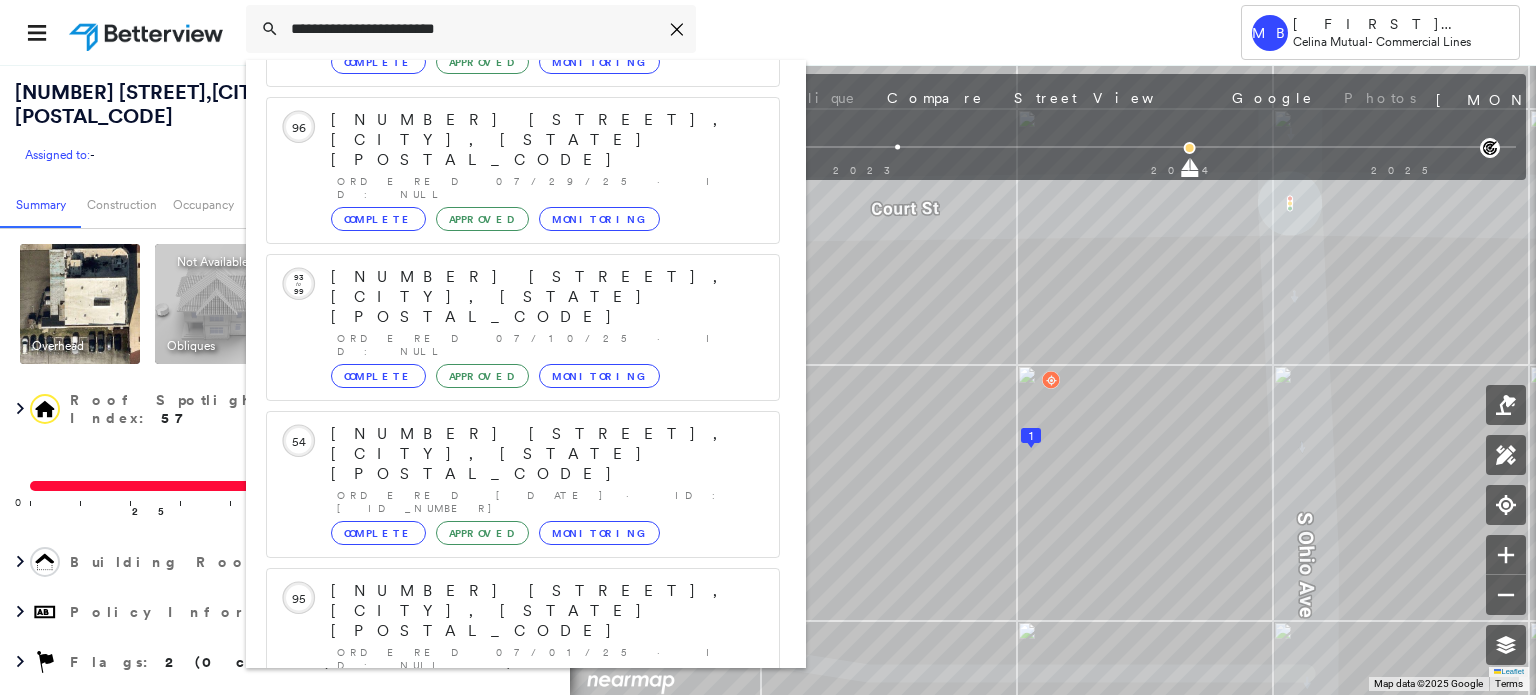click 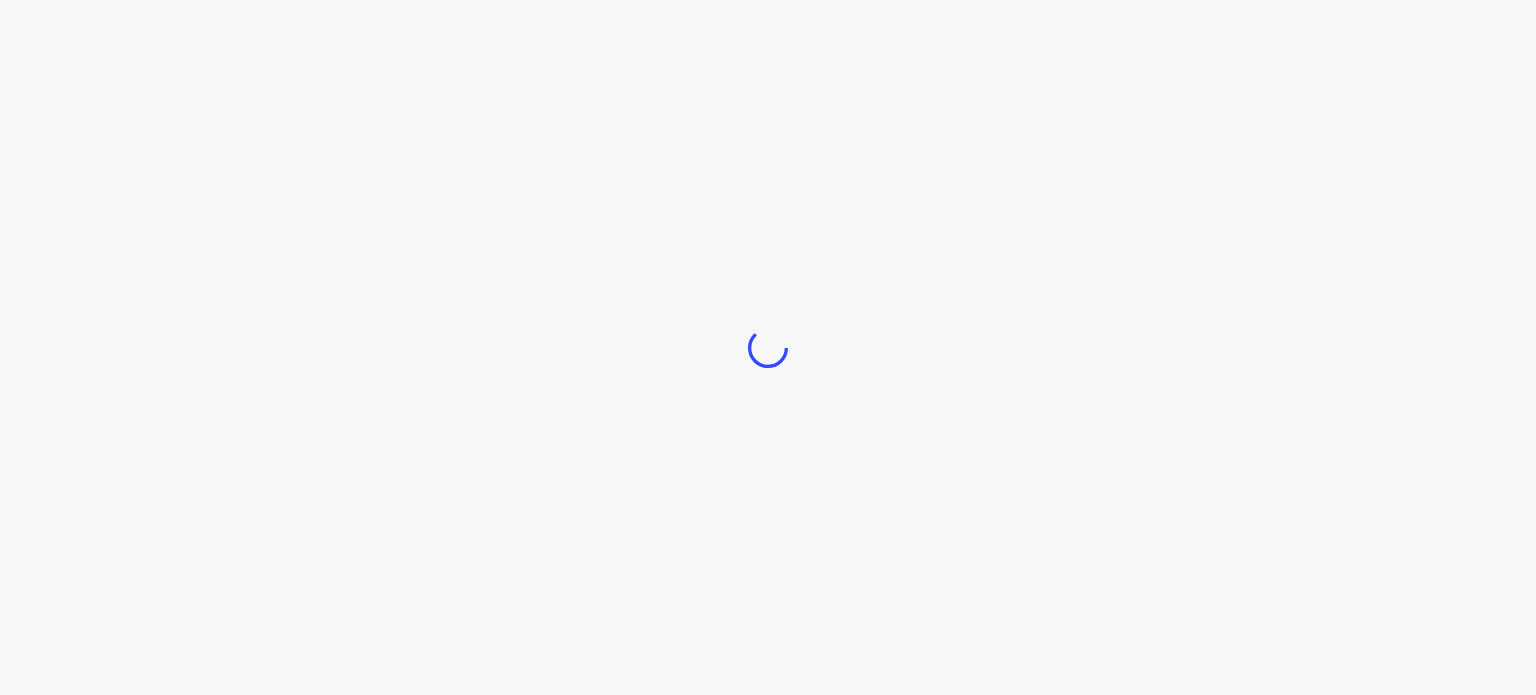 type 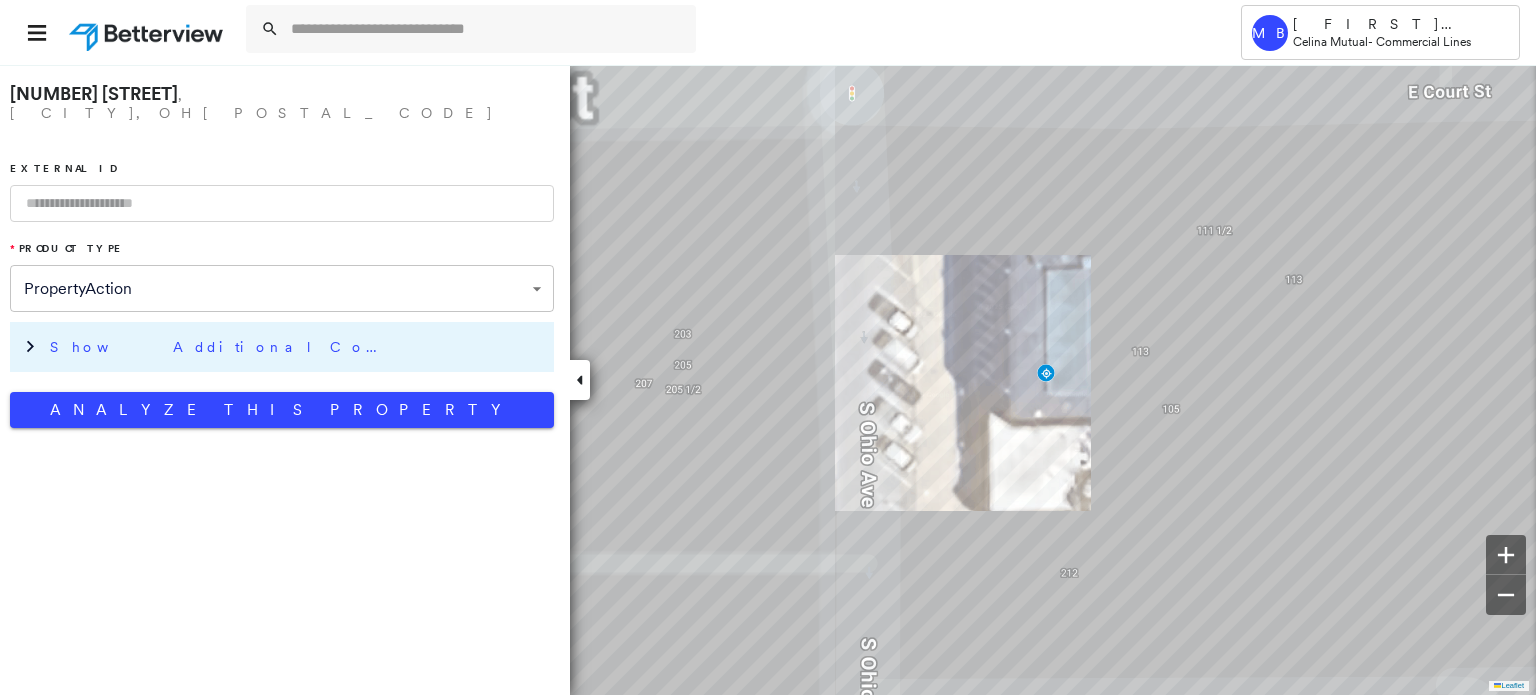 click on "Show Additional Company Data" at bounding box center [220, 347] 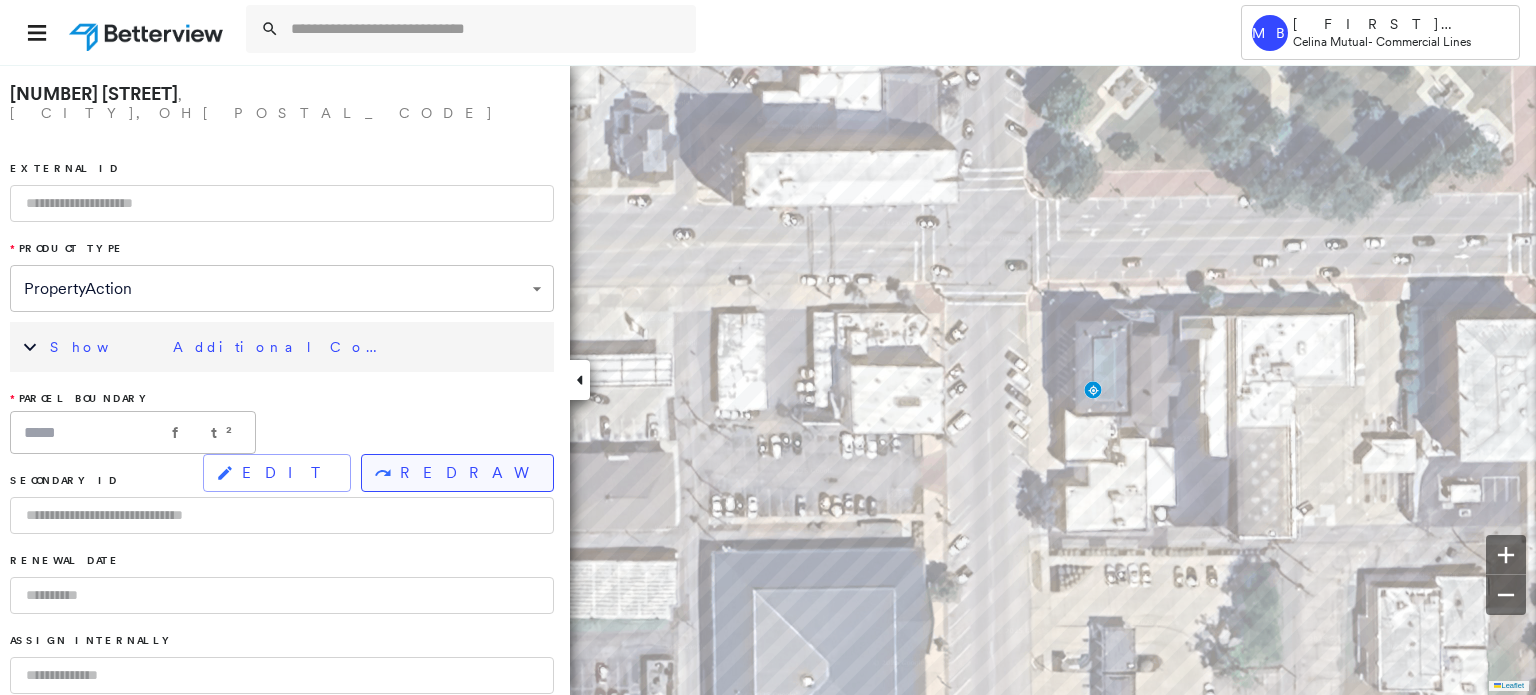 click on "REDRAW" at bounding box center [468, 473] 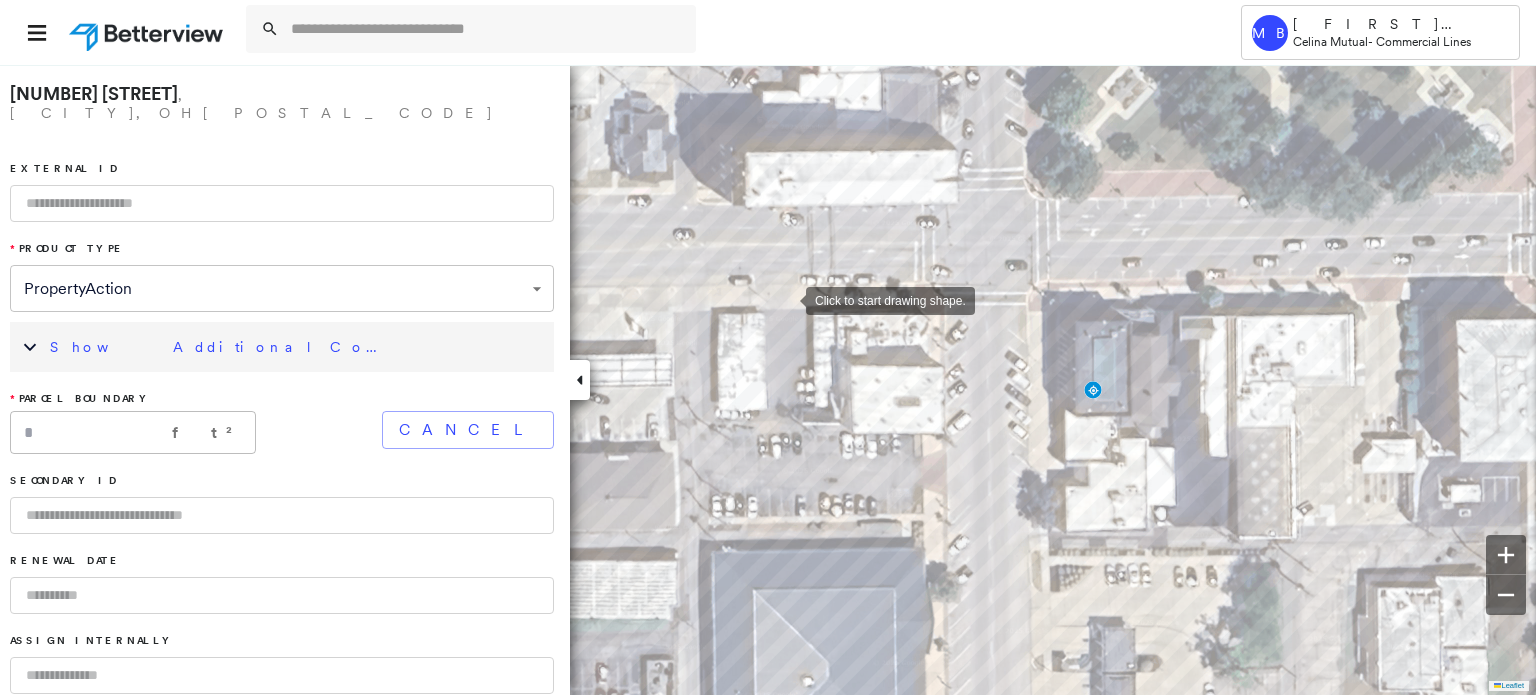 click at bounding box center [786, 299] 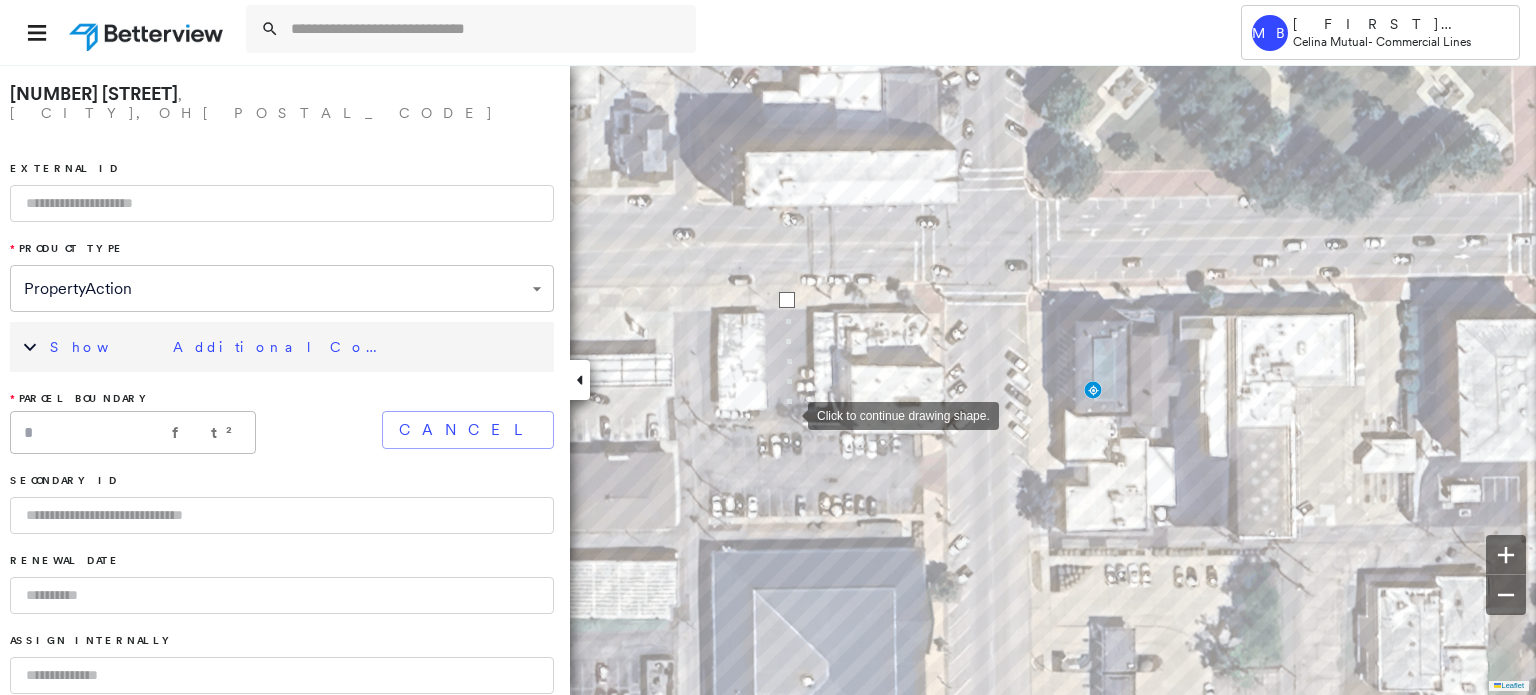 click at bounding box center [788, 414] 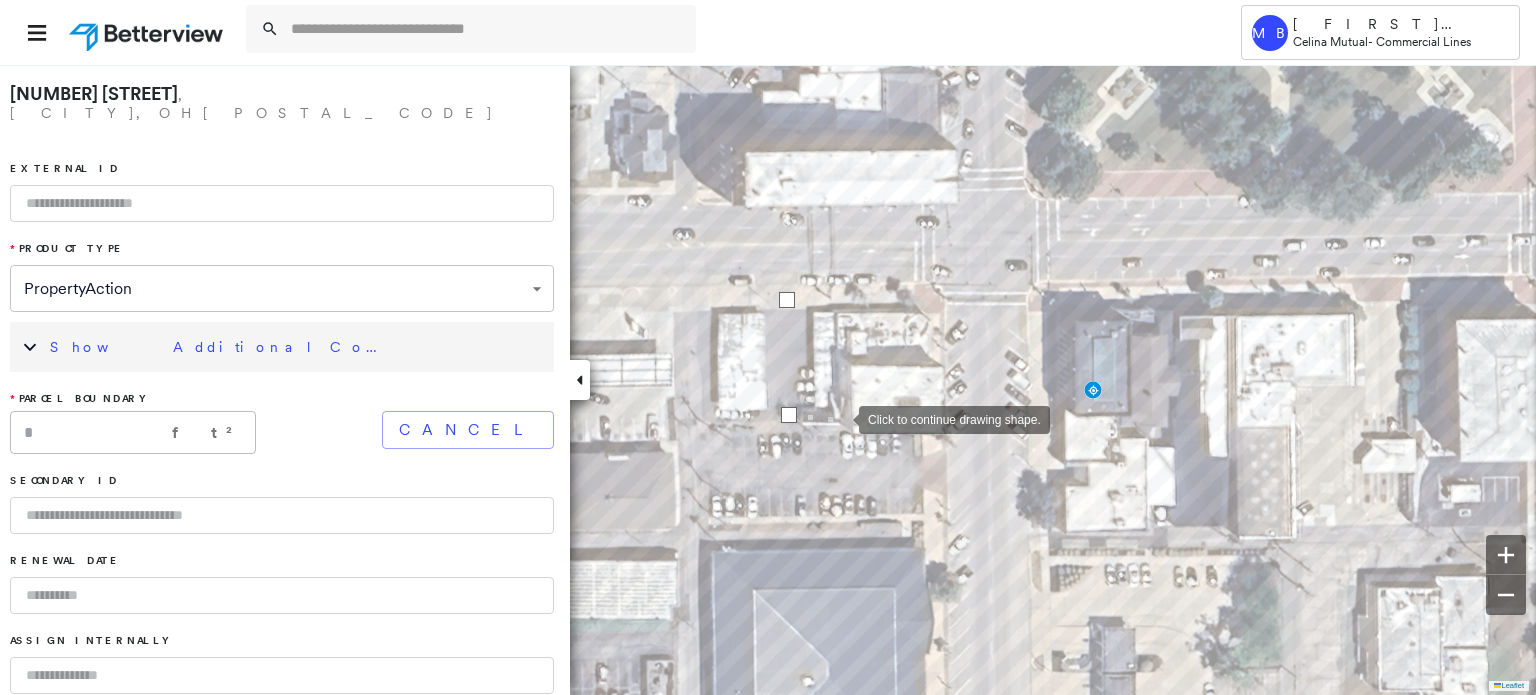 drag, startPoint x: 839, startPoint y: 418, endPoint x: 831, endPoint y: 399, distance: 20.615528 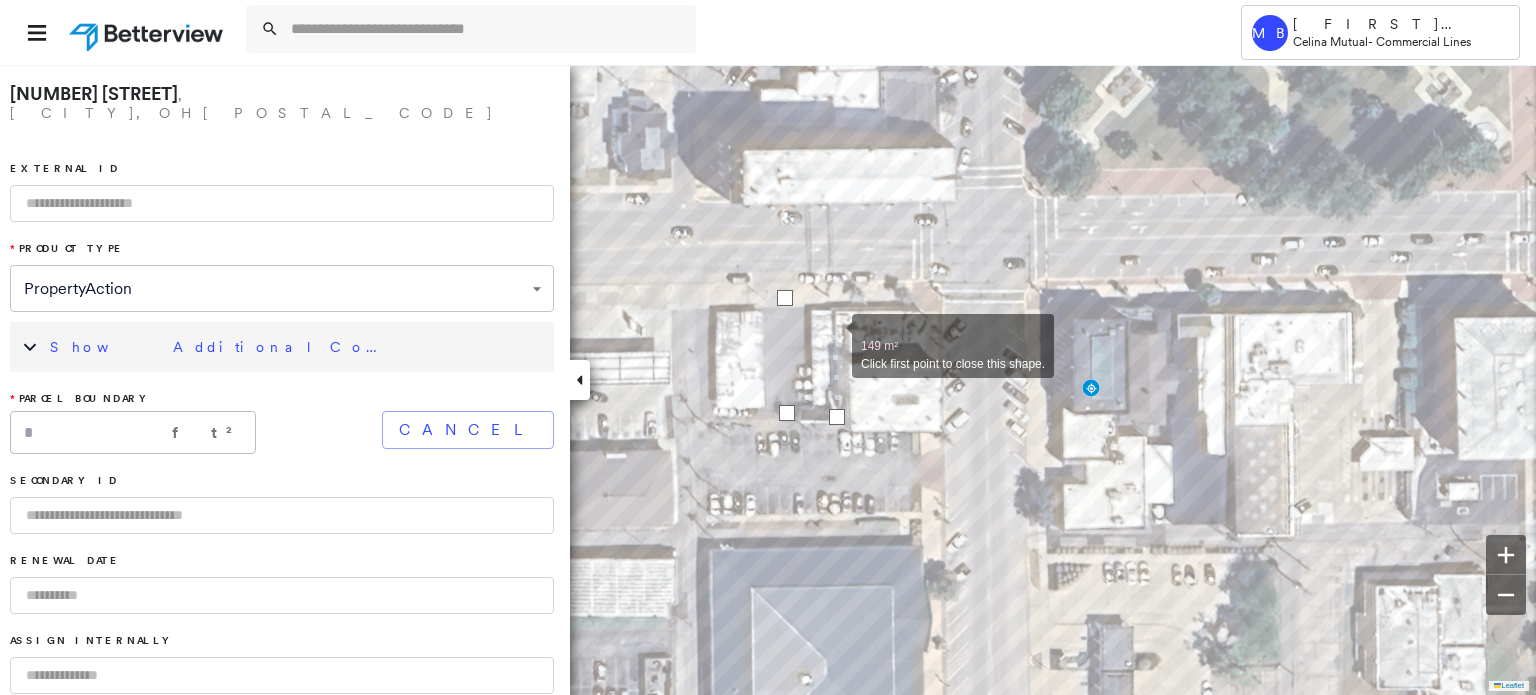 click at bounding box center (832, 335) 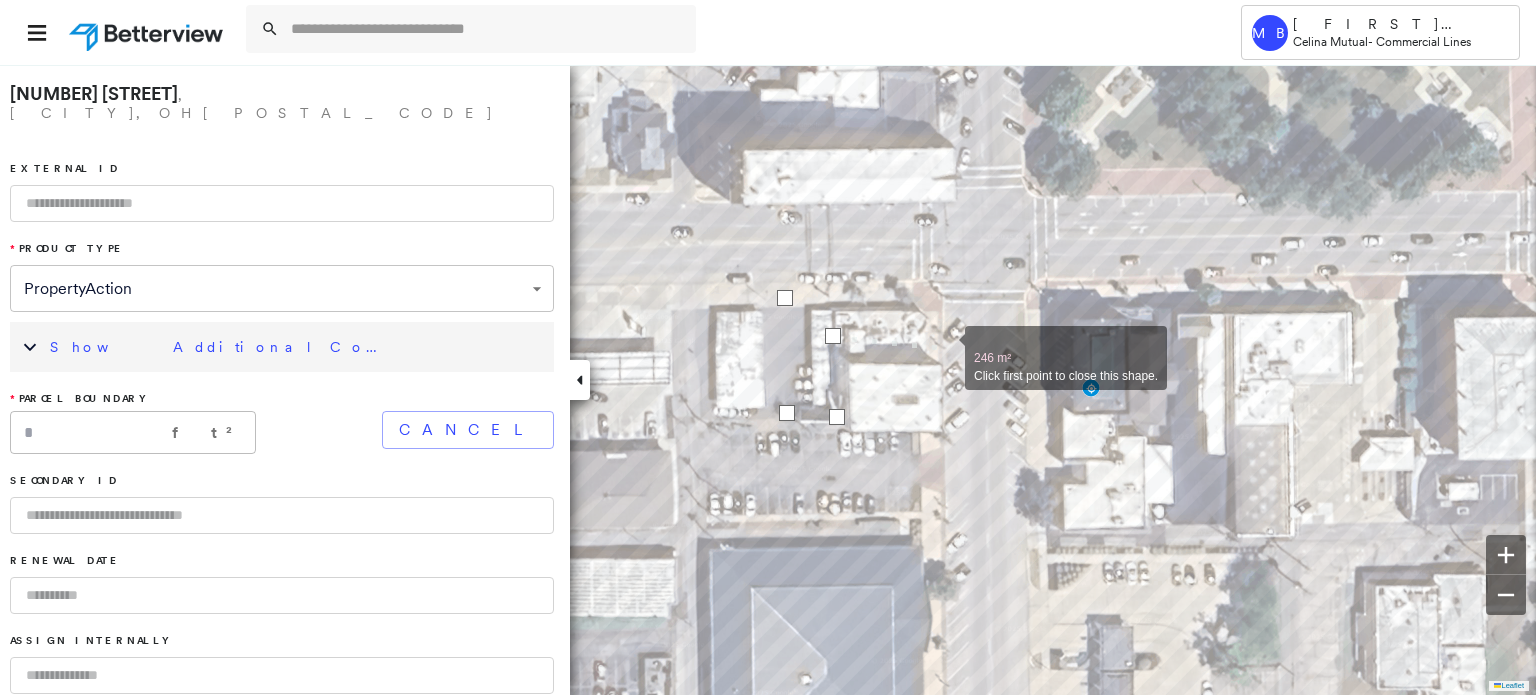 click at bounding box center (945, 347) 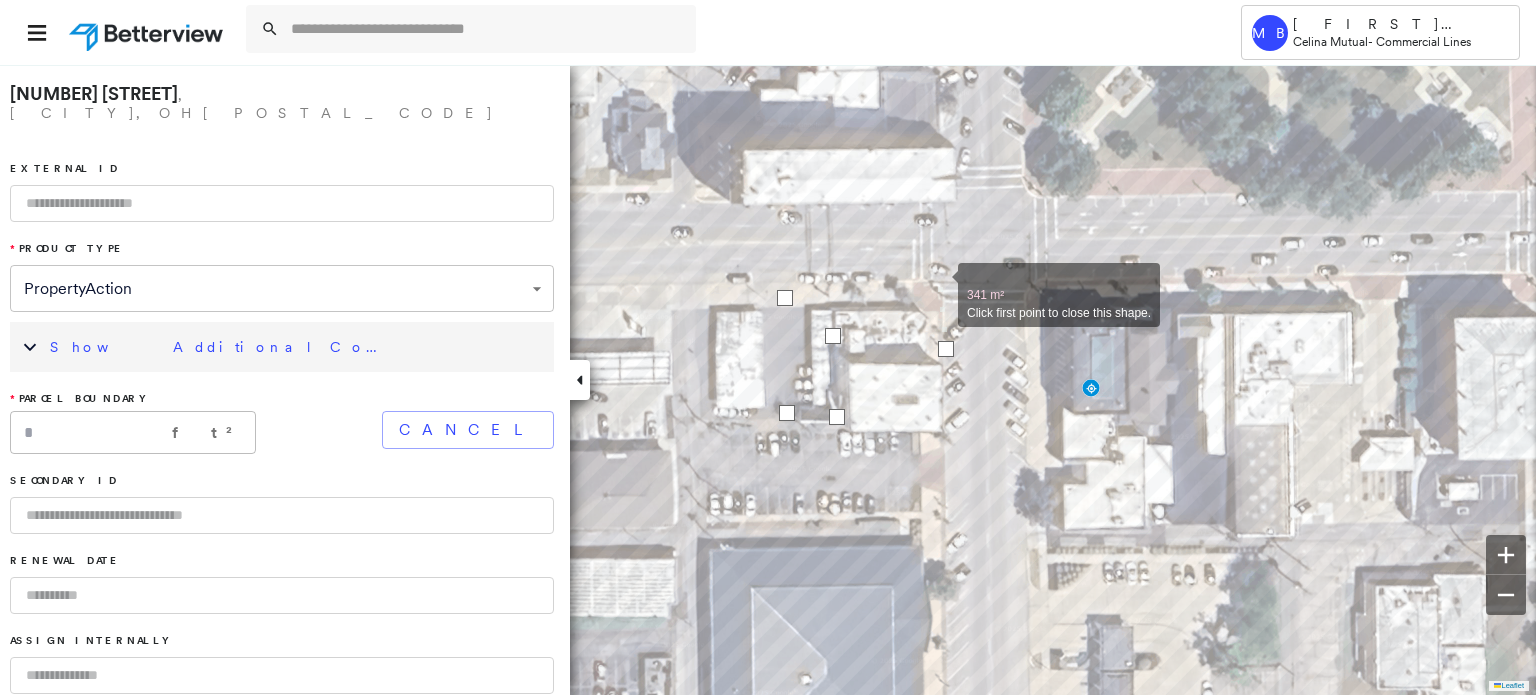 click at bounding box center [938, 284] 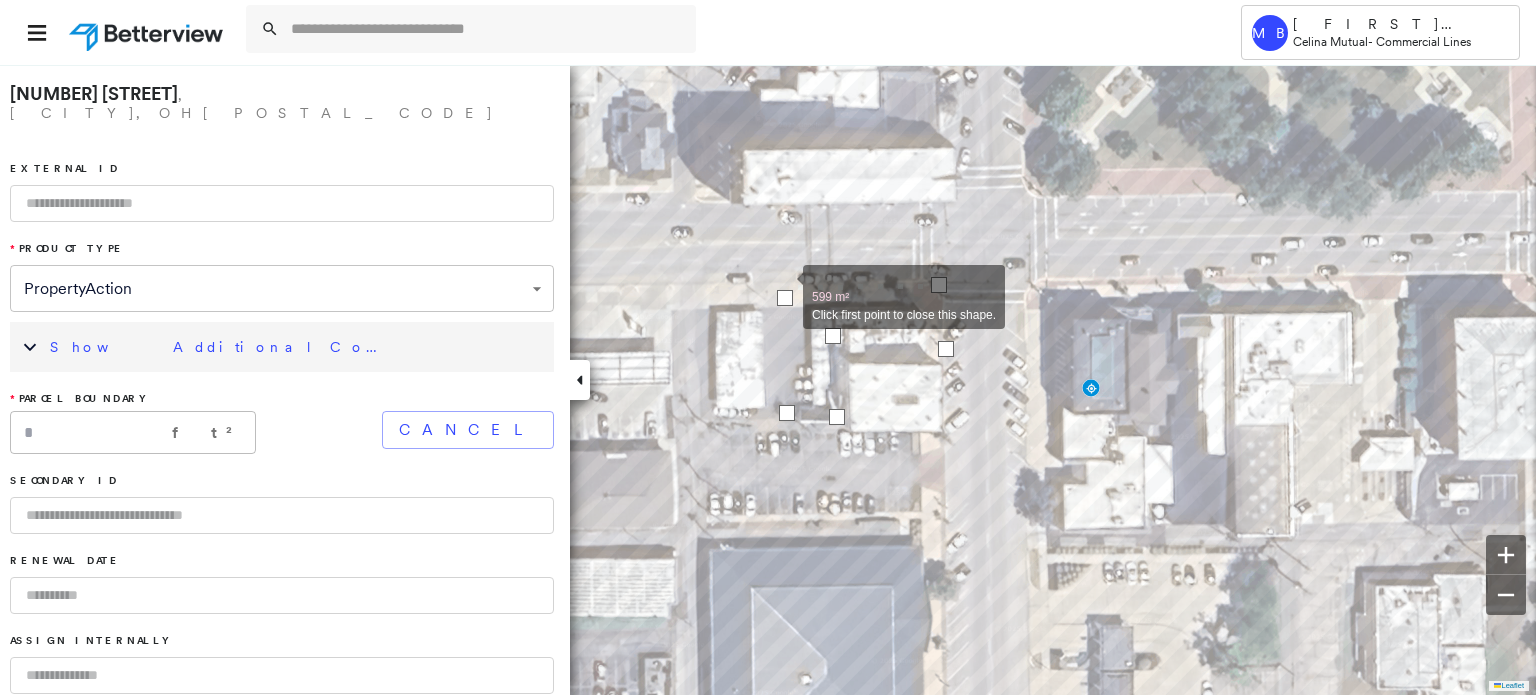 click at bounding box center (783, 286) 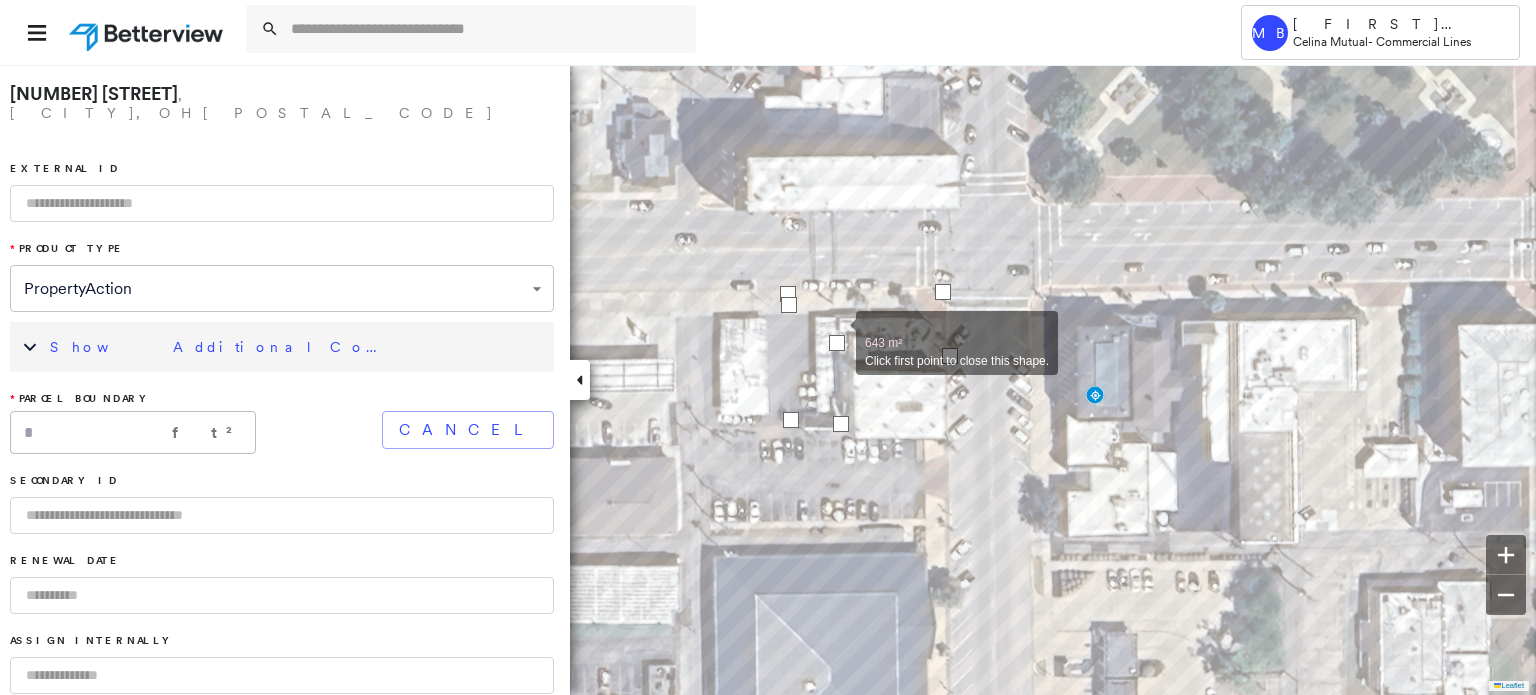 click at bounding box center (836, 332) 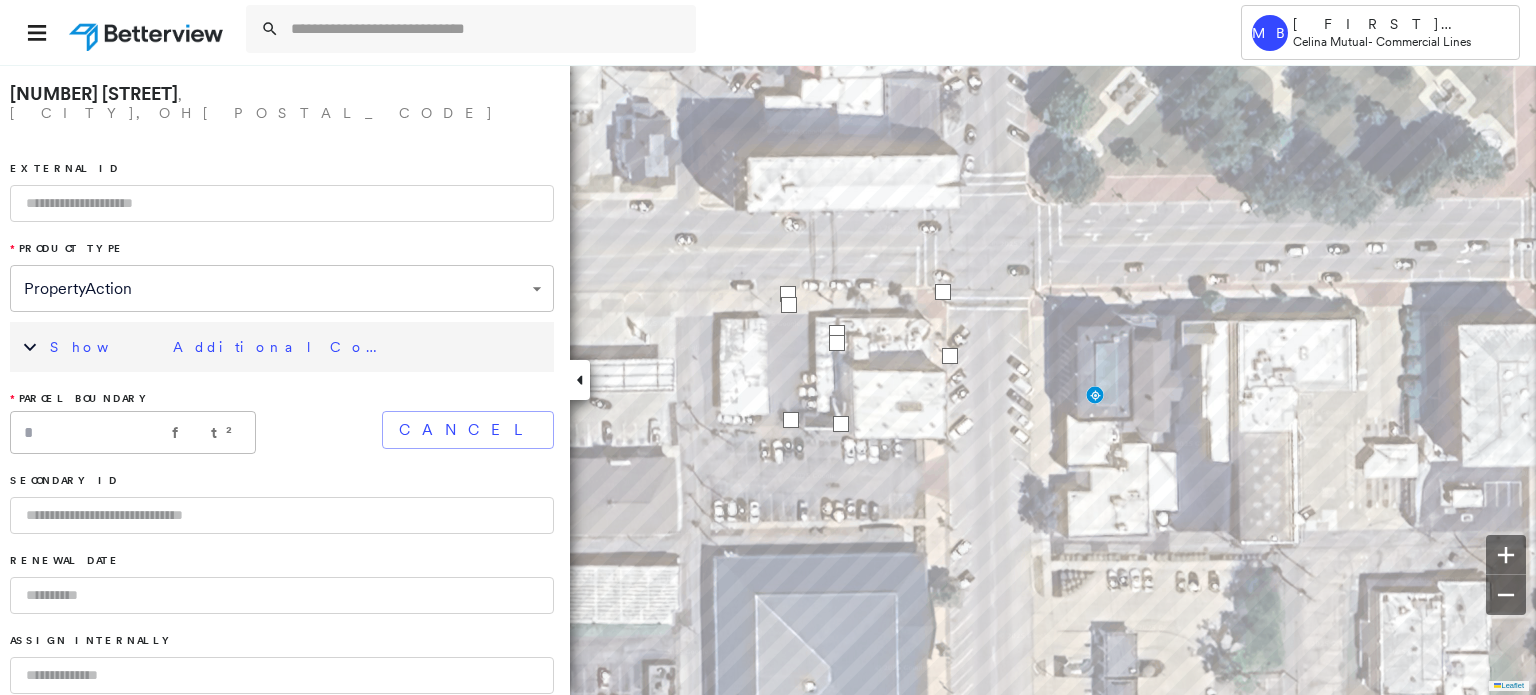 click at bounding box center [837, 333] 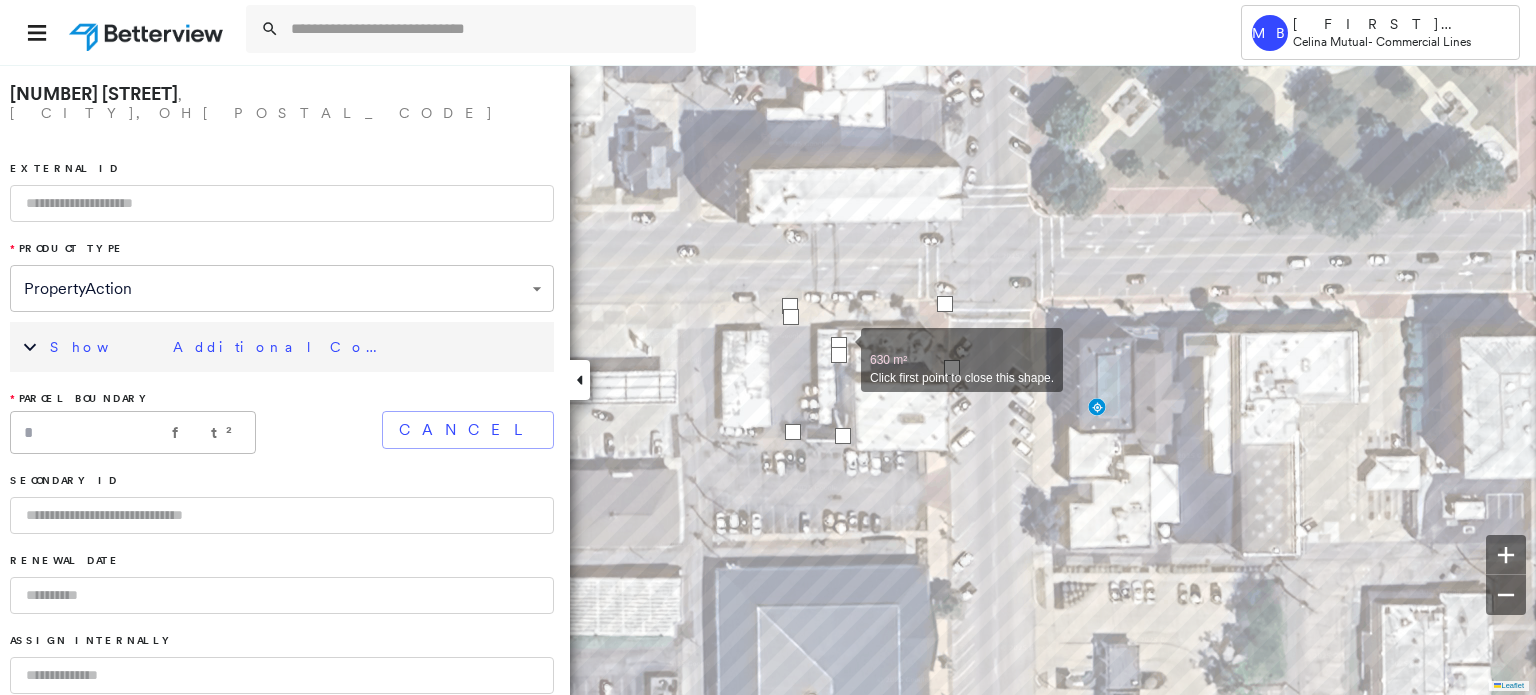 drag, startPoint x: 839, startPoint y: 336, endPoint x: 841, endPoint y: 348, distance: 12.165525 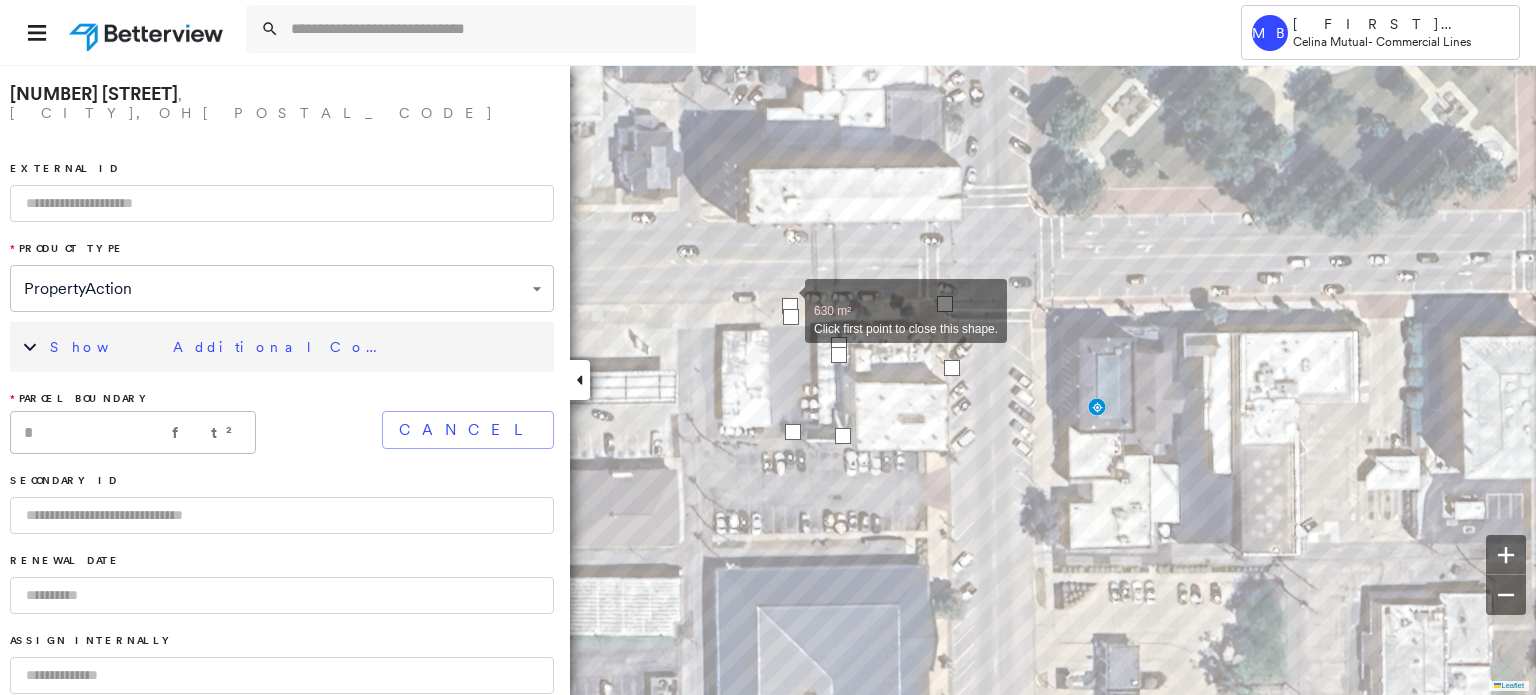 click at bounding box center [790, 306] 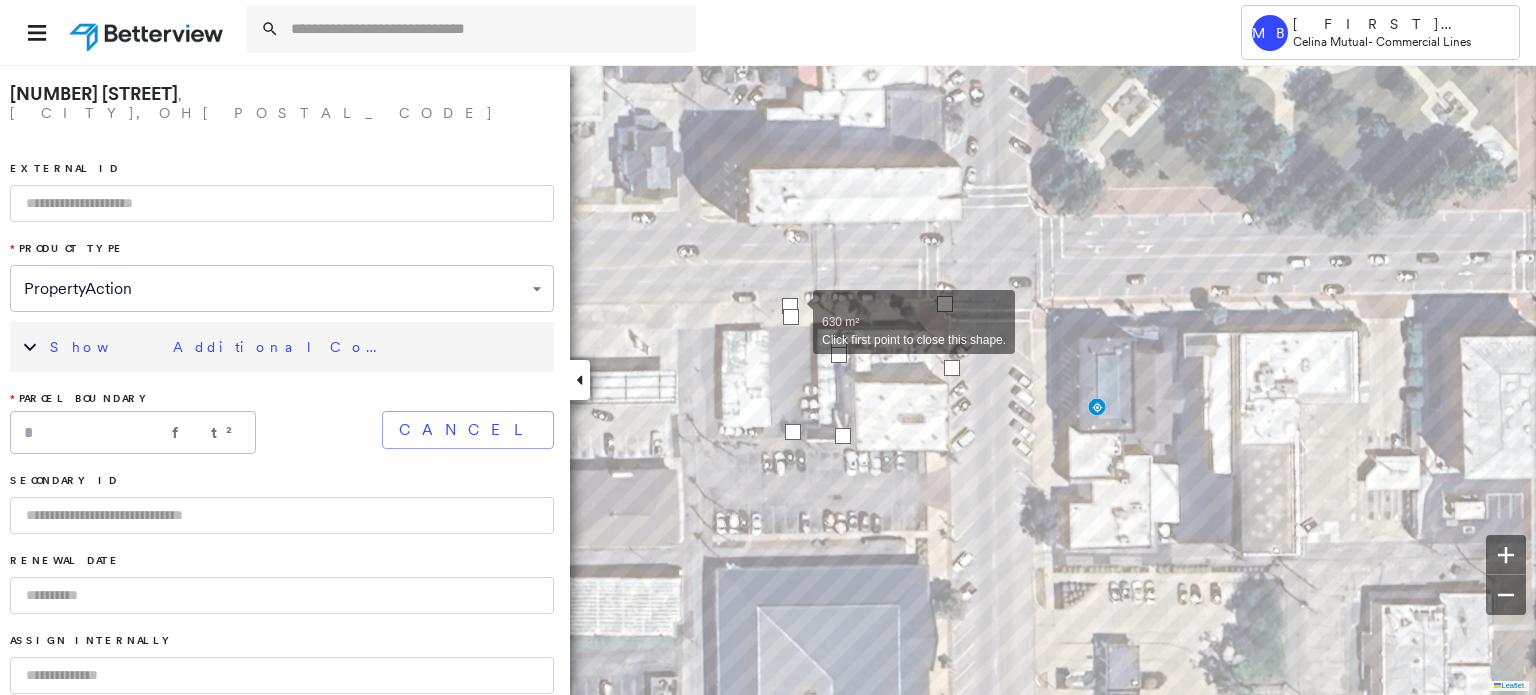 click at bounding box center [791, 317] 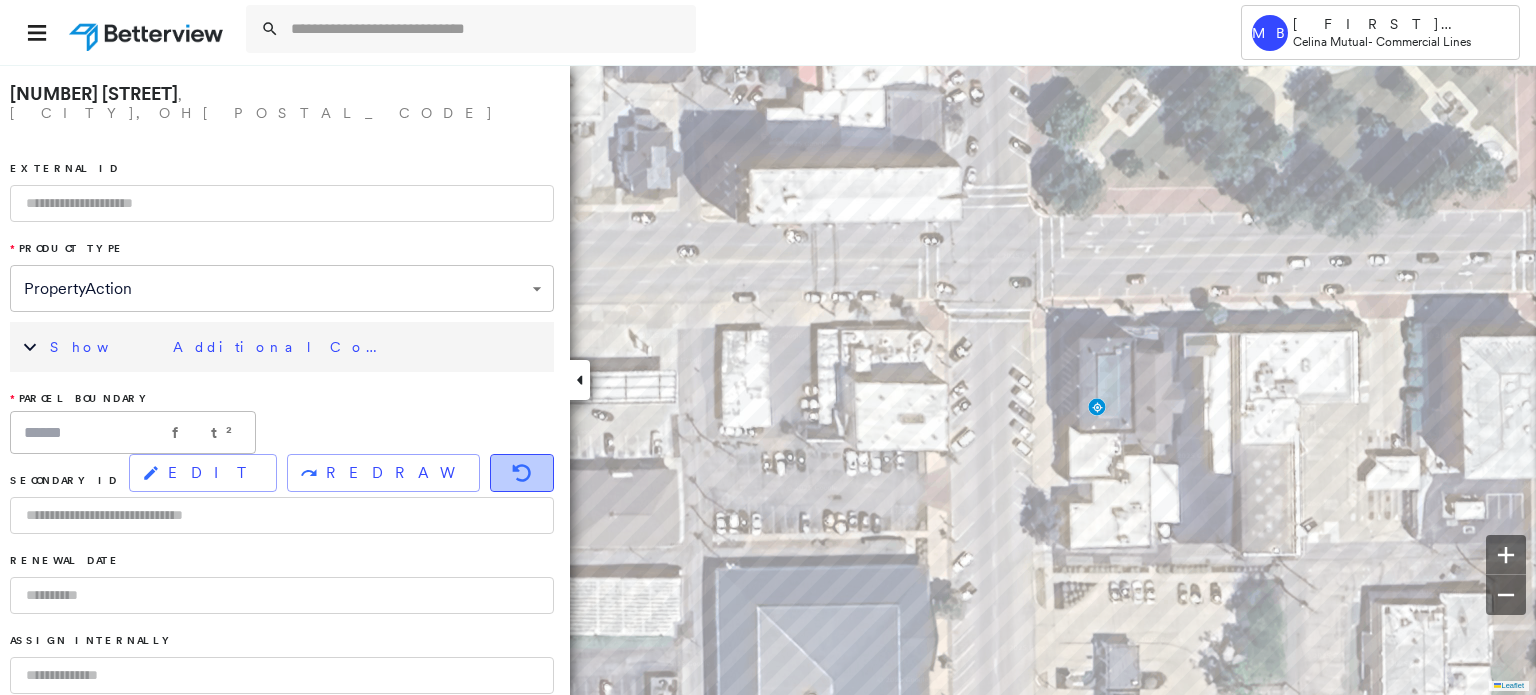 click 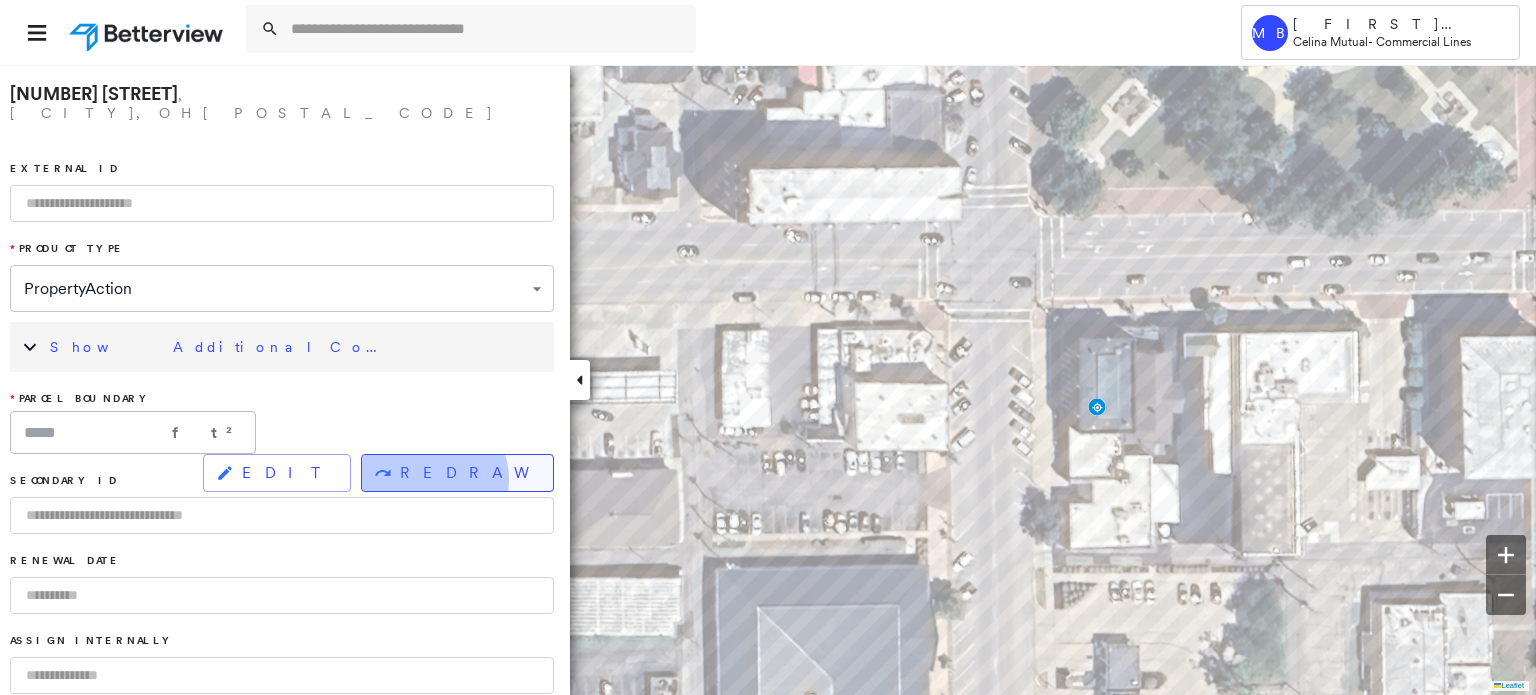 click on "REDRAW" at bounding box center [468, 473] 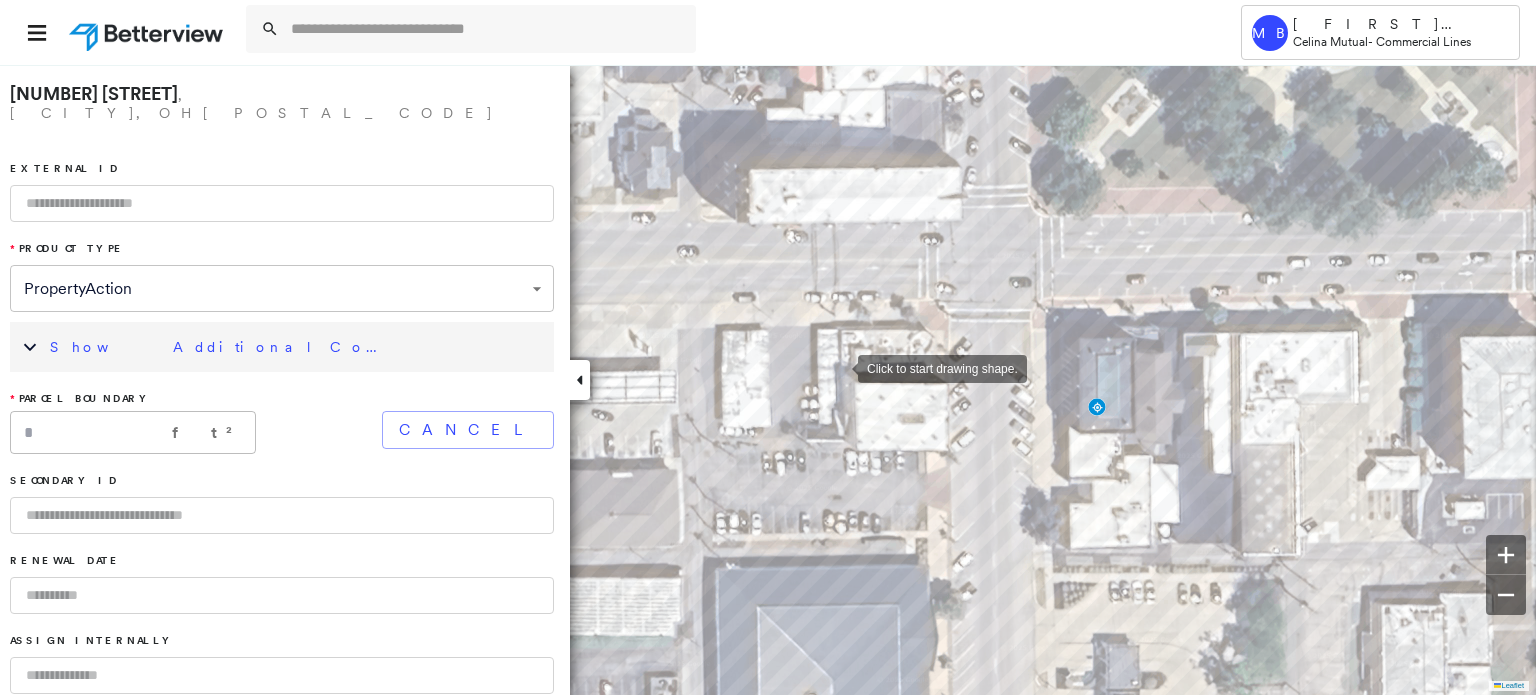 click at bounding box center [838, 367] 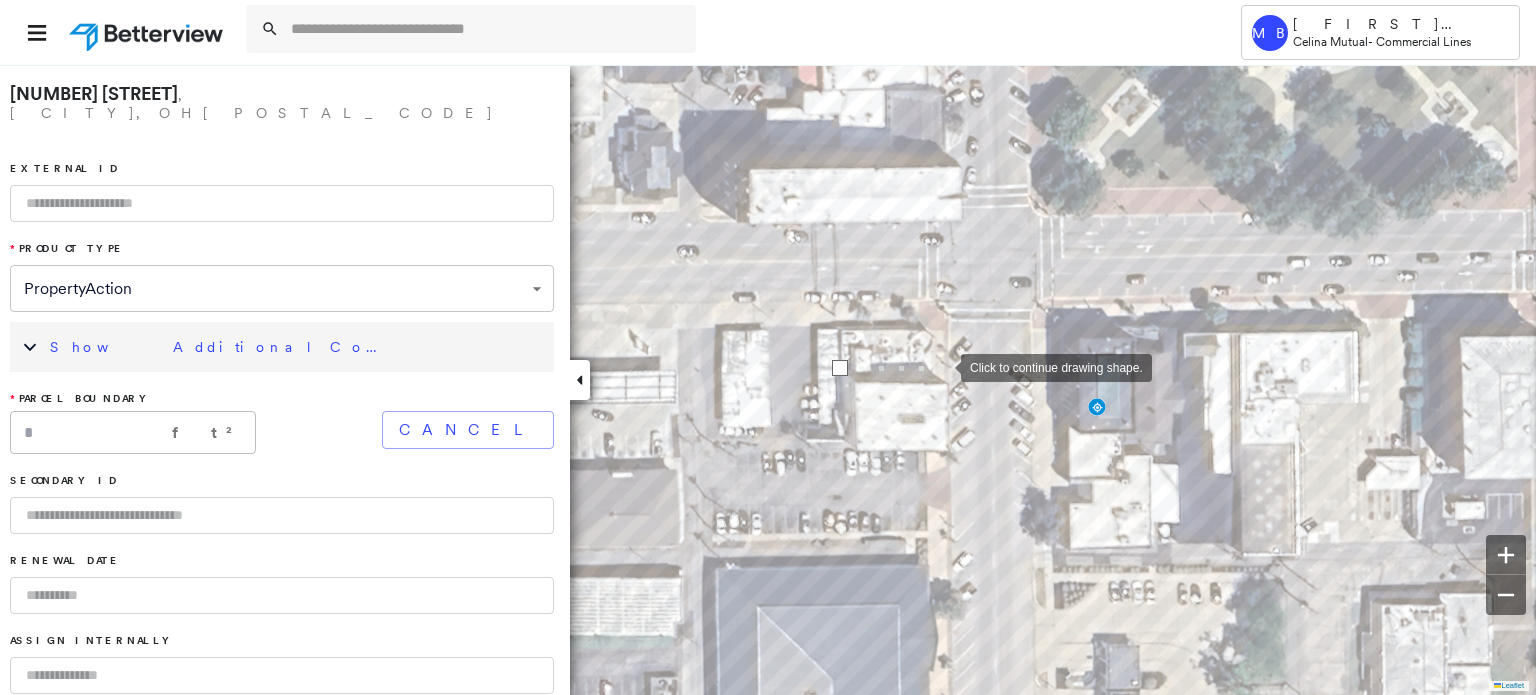 click at bounding box center [941, 366] 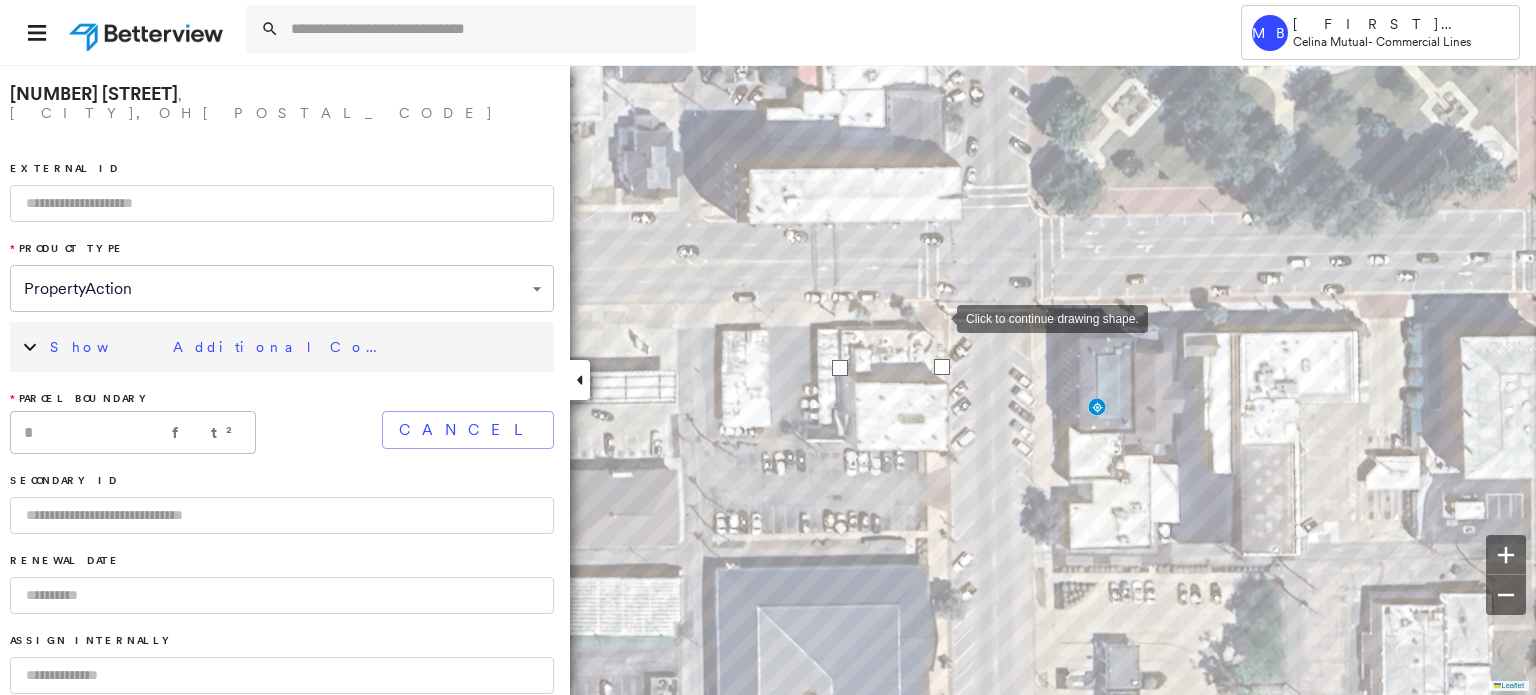 click at bounding box center [937, 317] 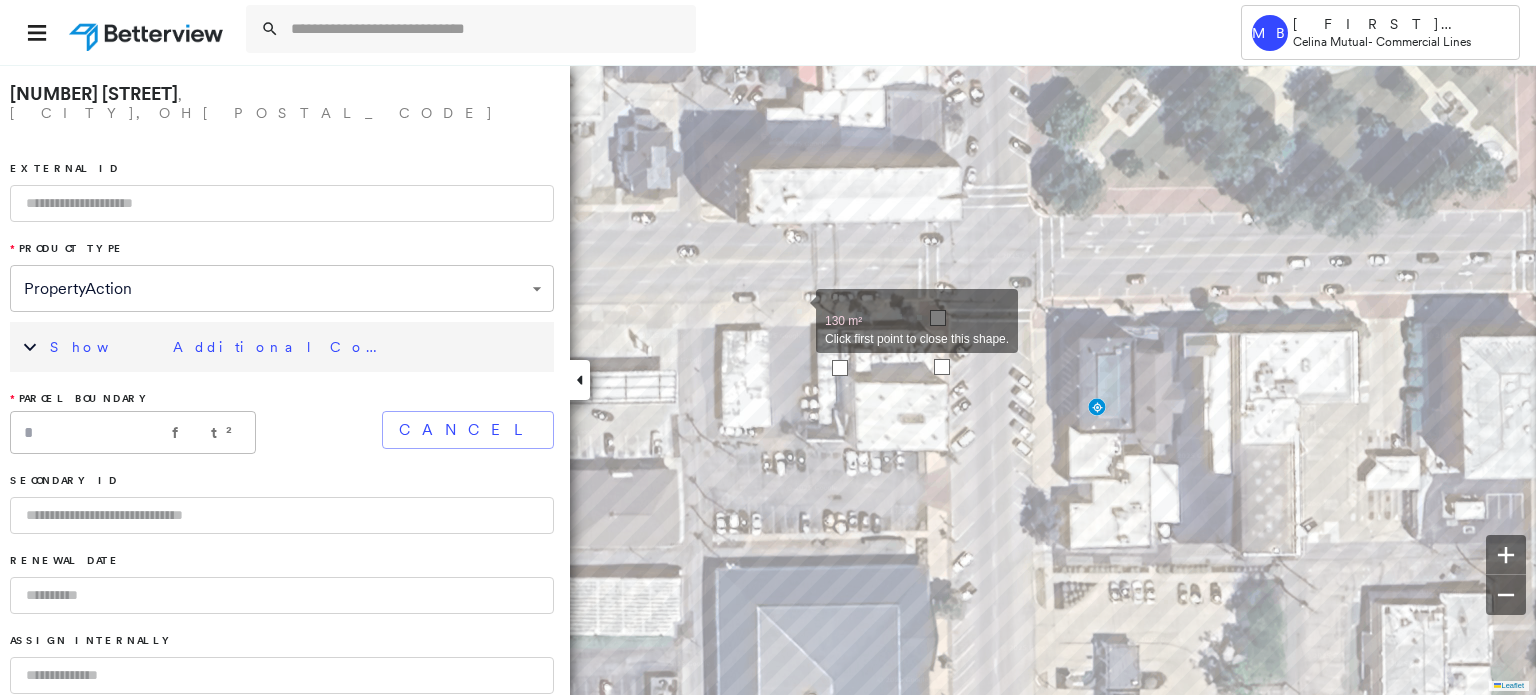 click at bounding box center [796, 310] 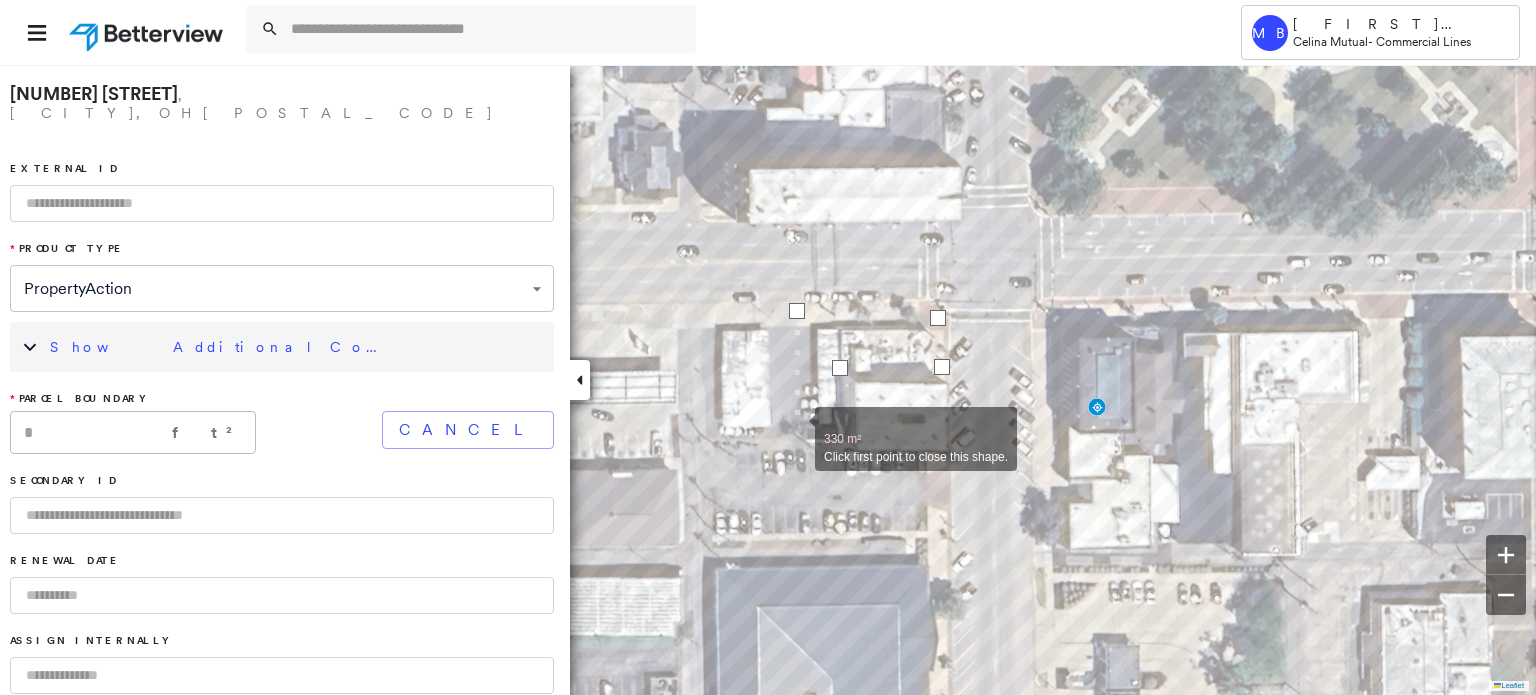 click at bounding box center (795, 428) 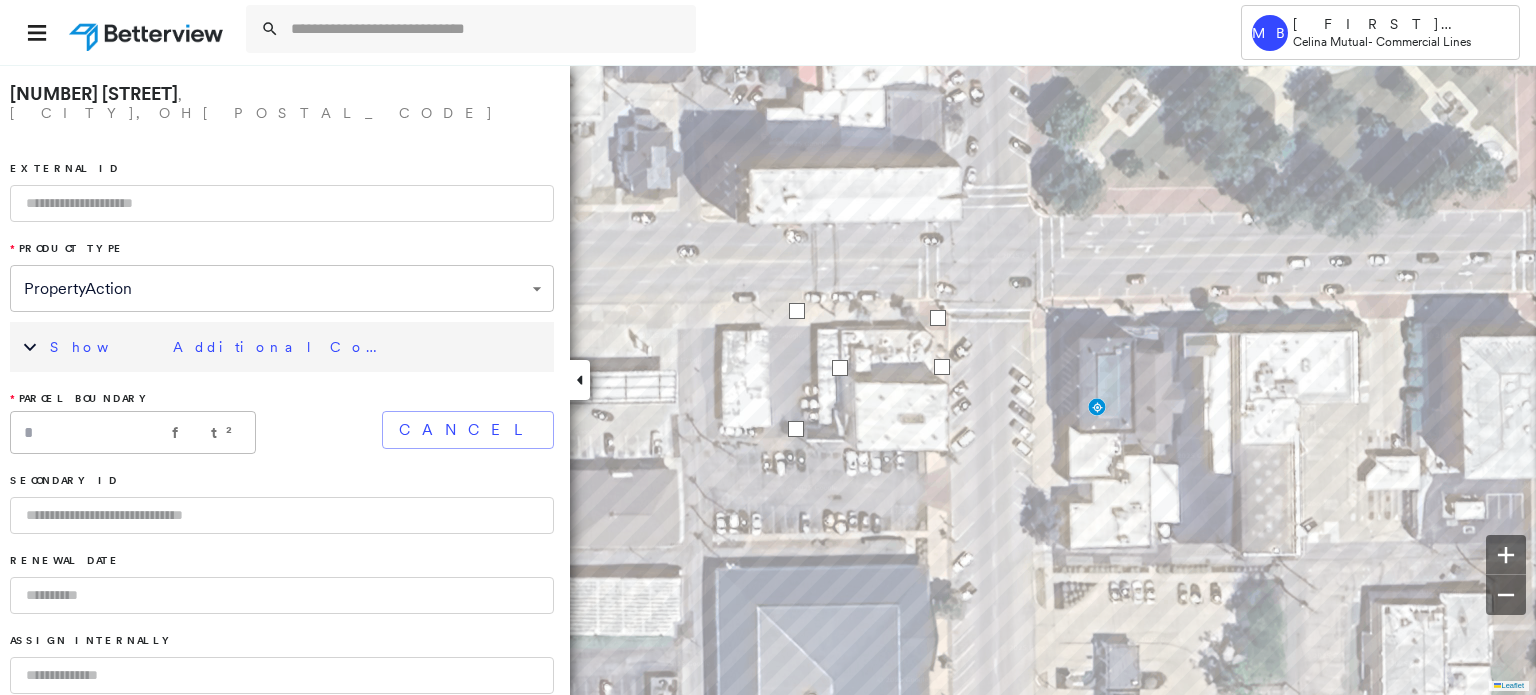 click at bounding box center (796, 429) 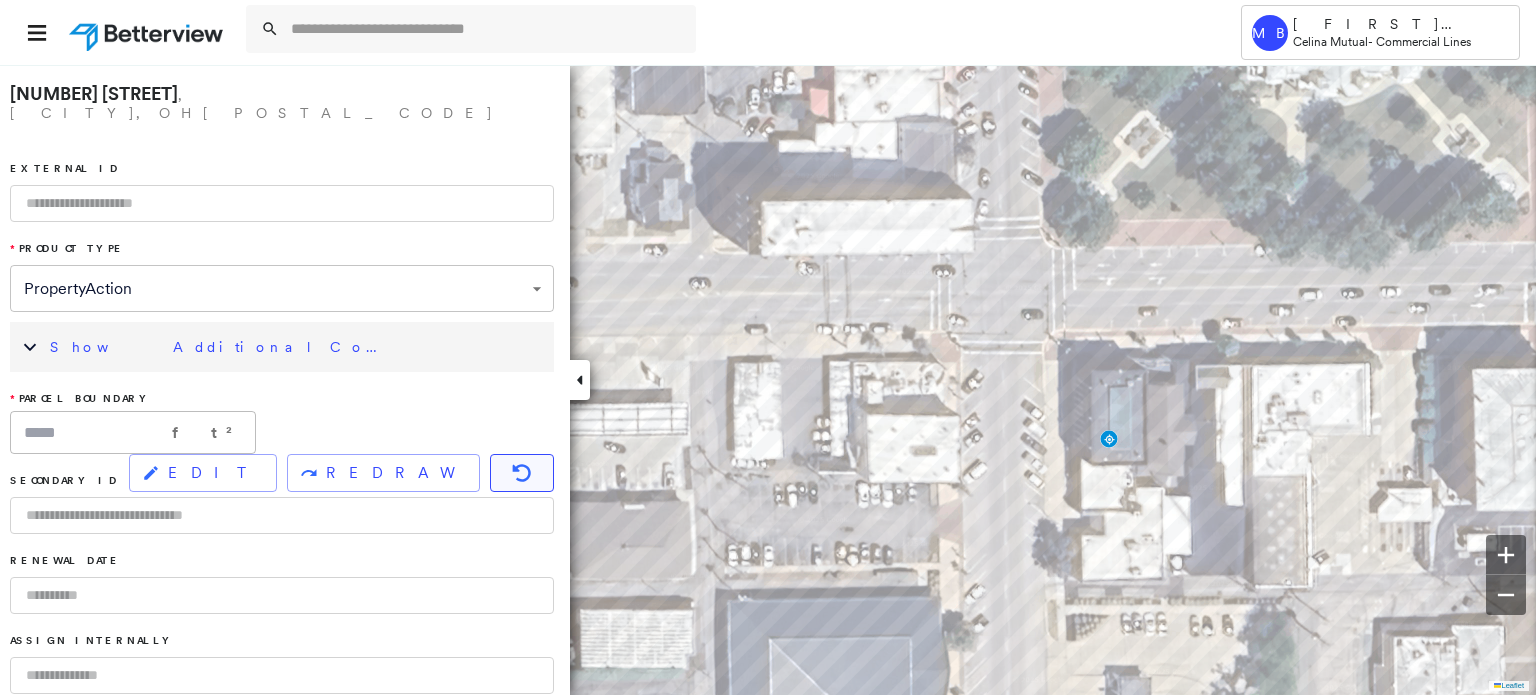 click 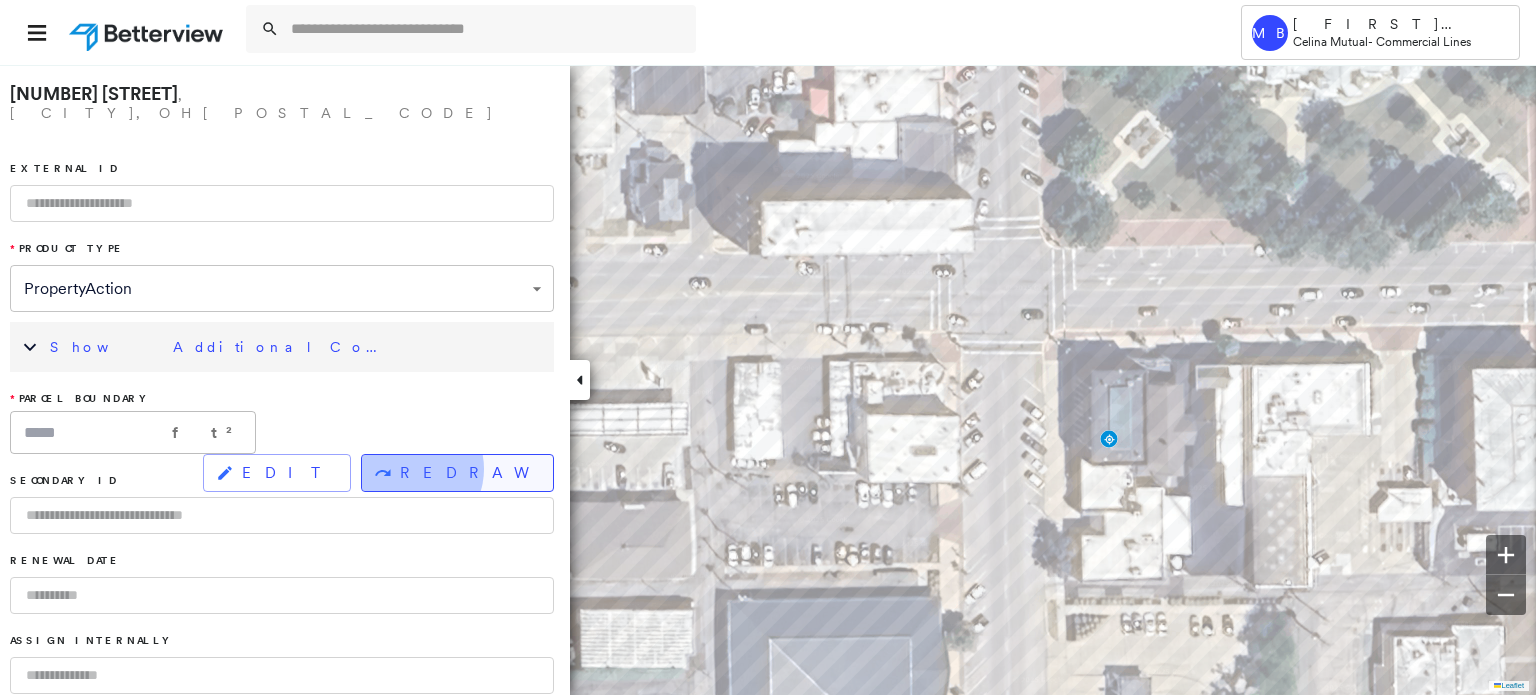 click on "REDRAW" at bounding box center [468, 473] 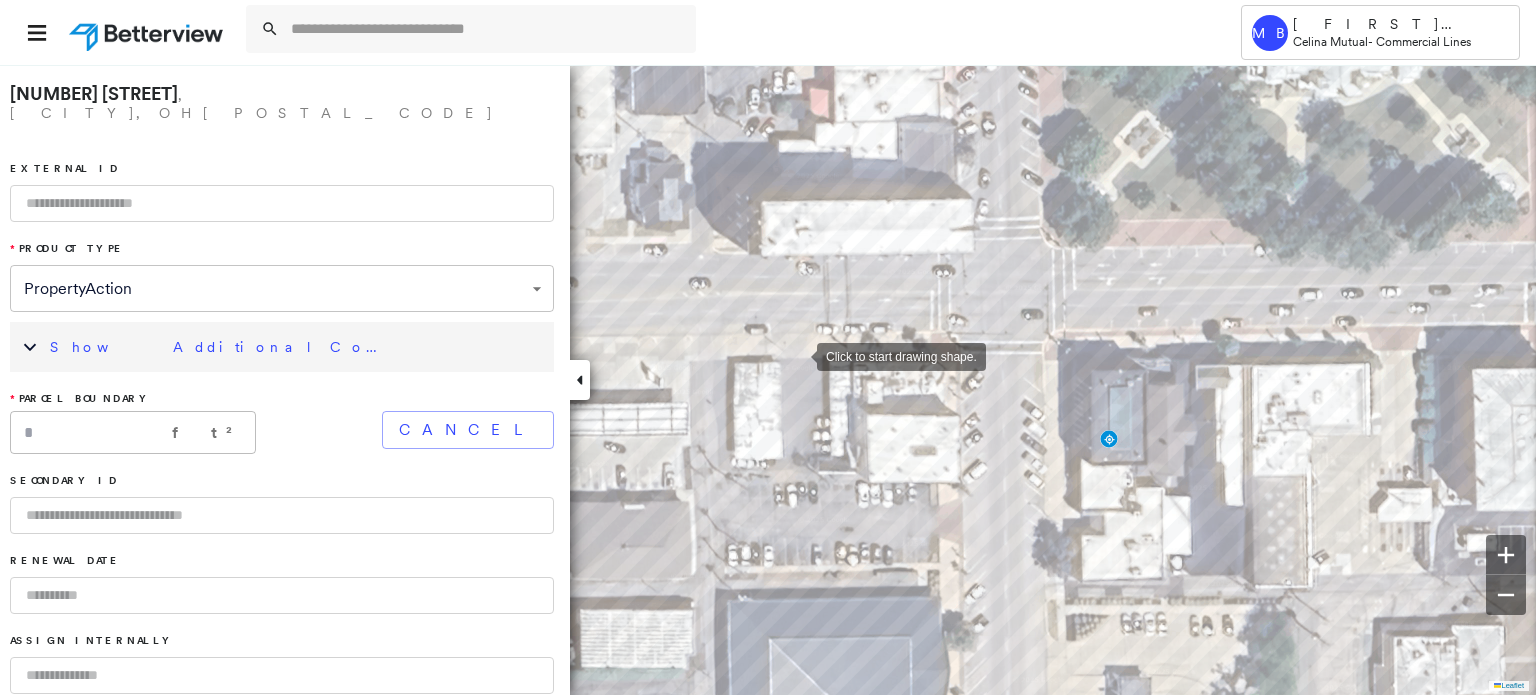 click at bounding box center (797, 355) 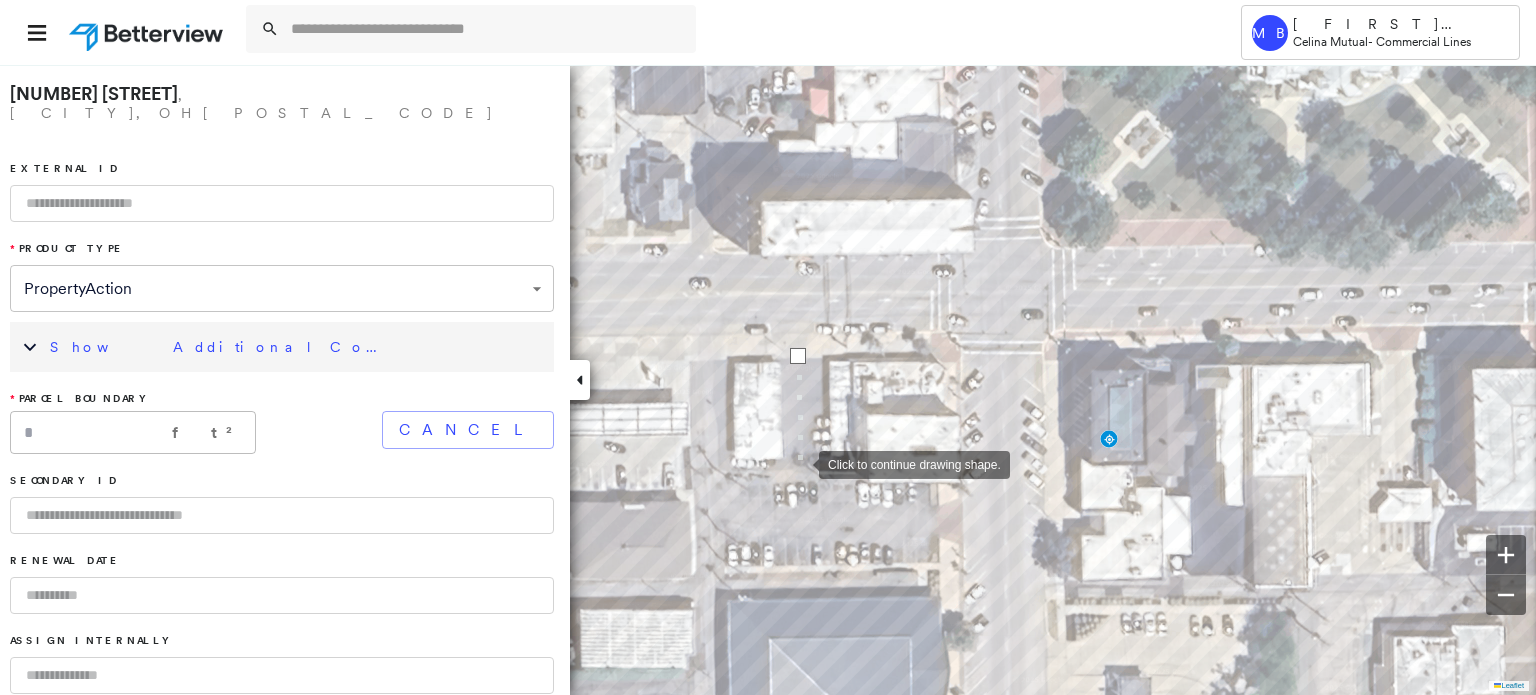 click at bounding box center [799, 463] 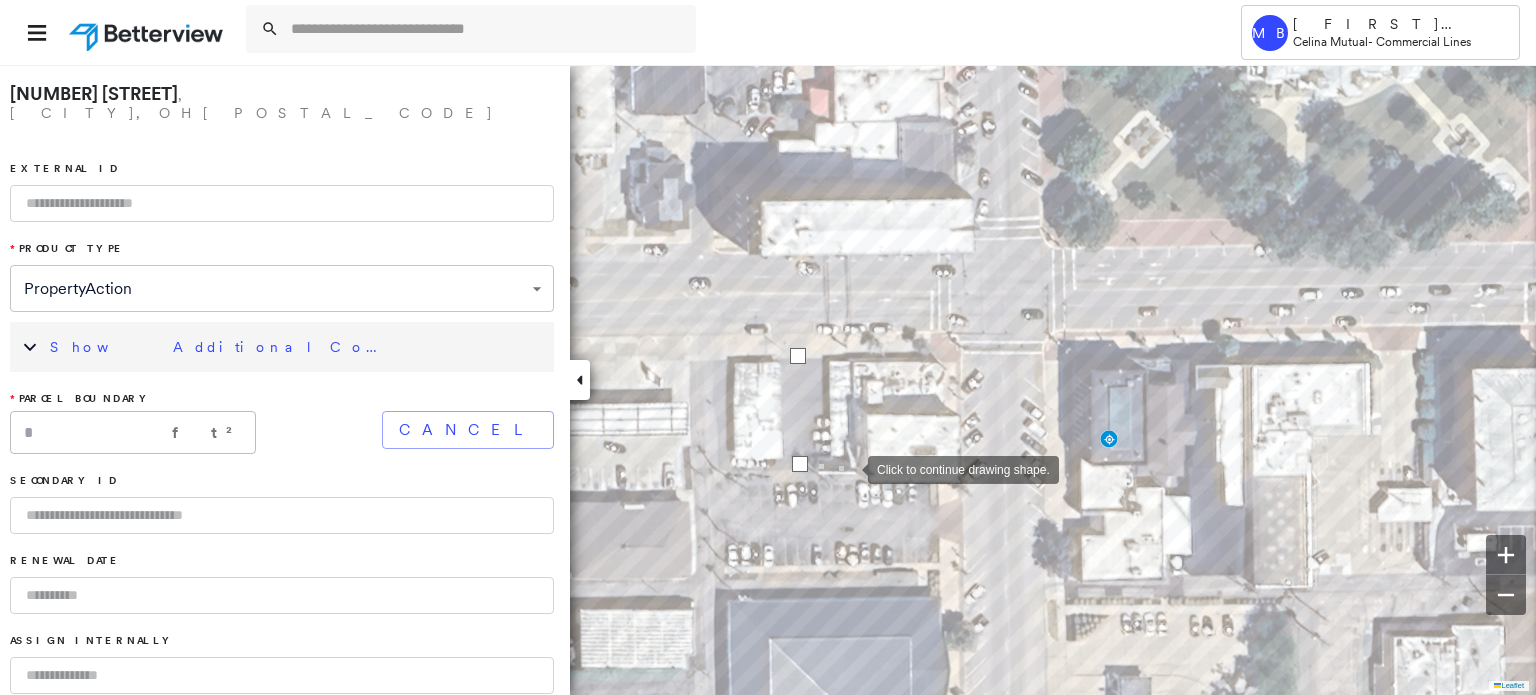 click at bounding box center [848, 468] 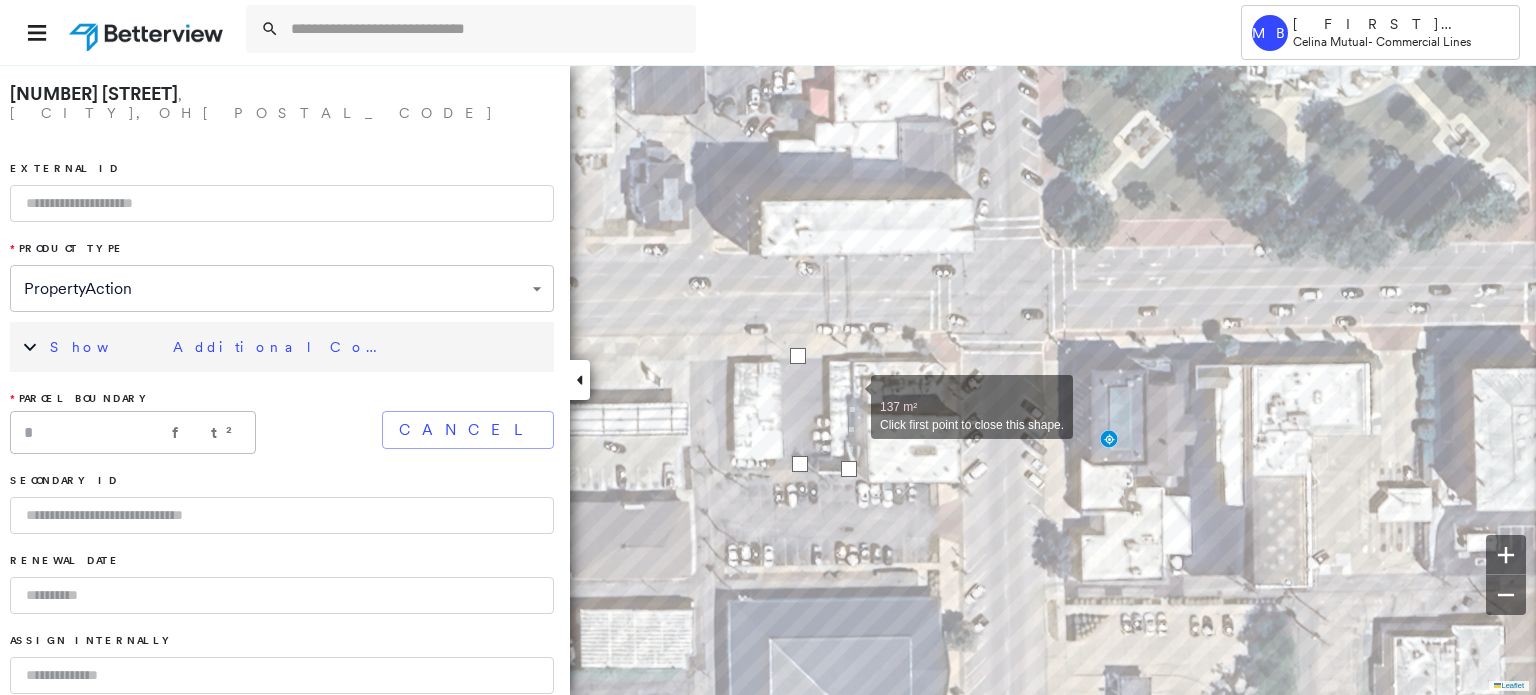 click at bounding box center (851, 396) 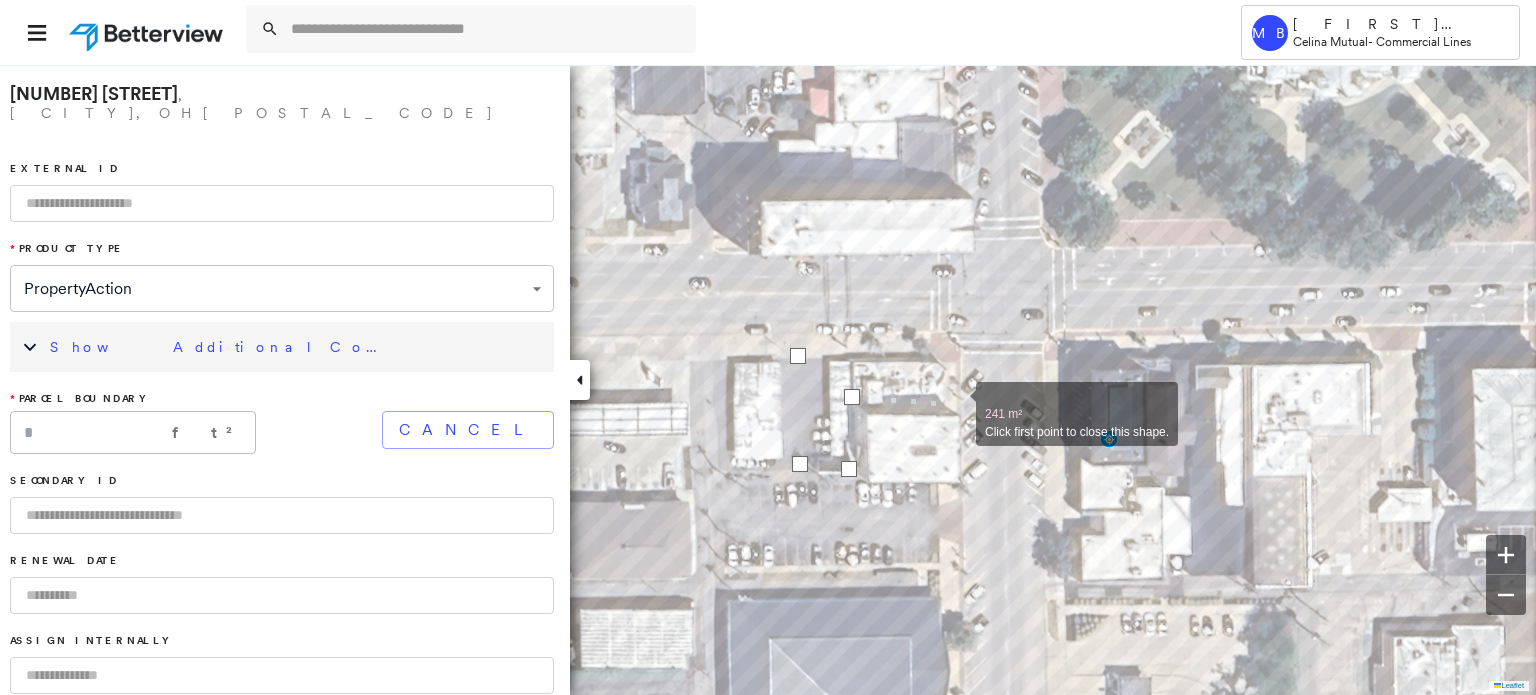 click at bounding box center [956, 403] 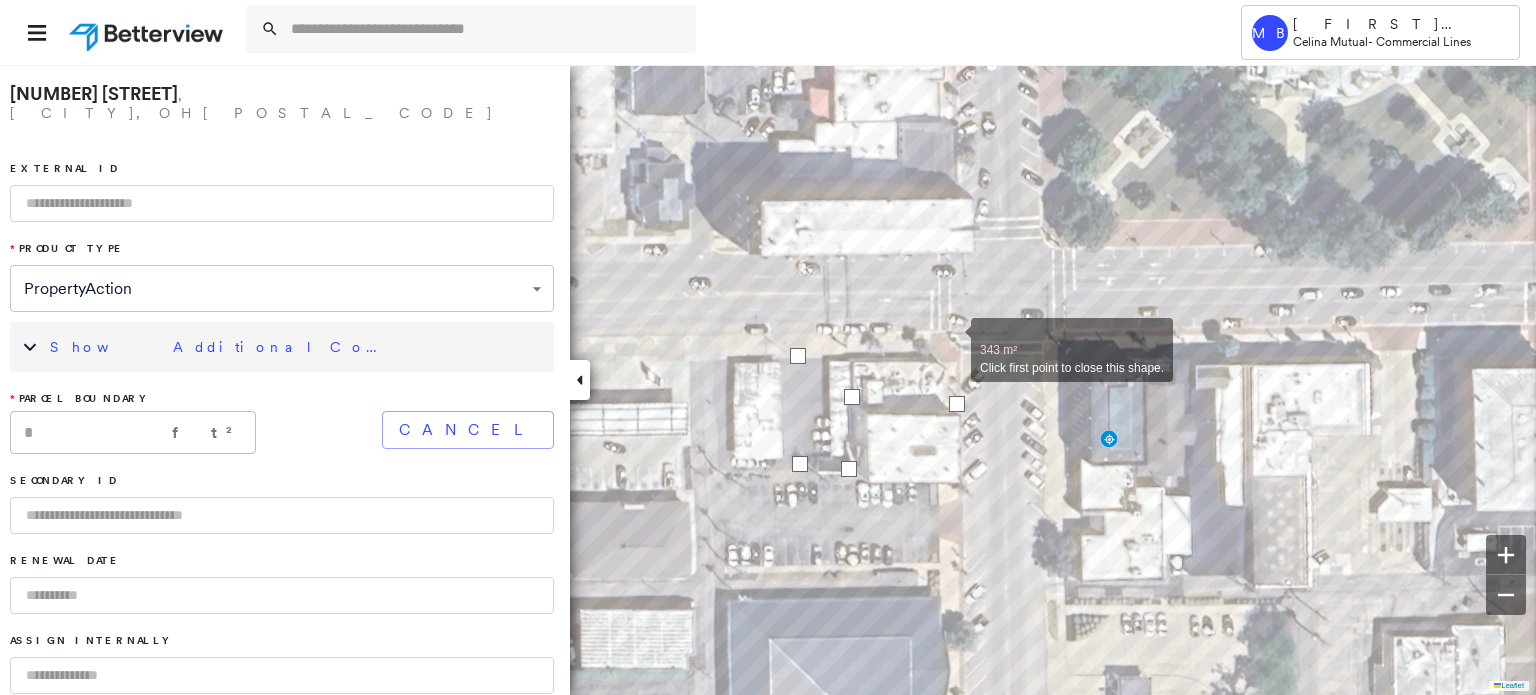click at bounding box center (951, 339) 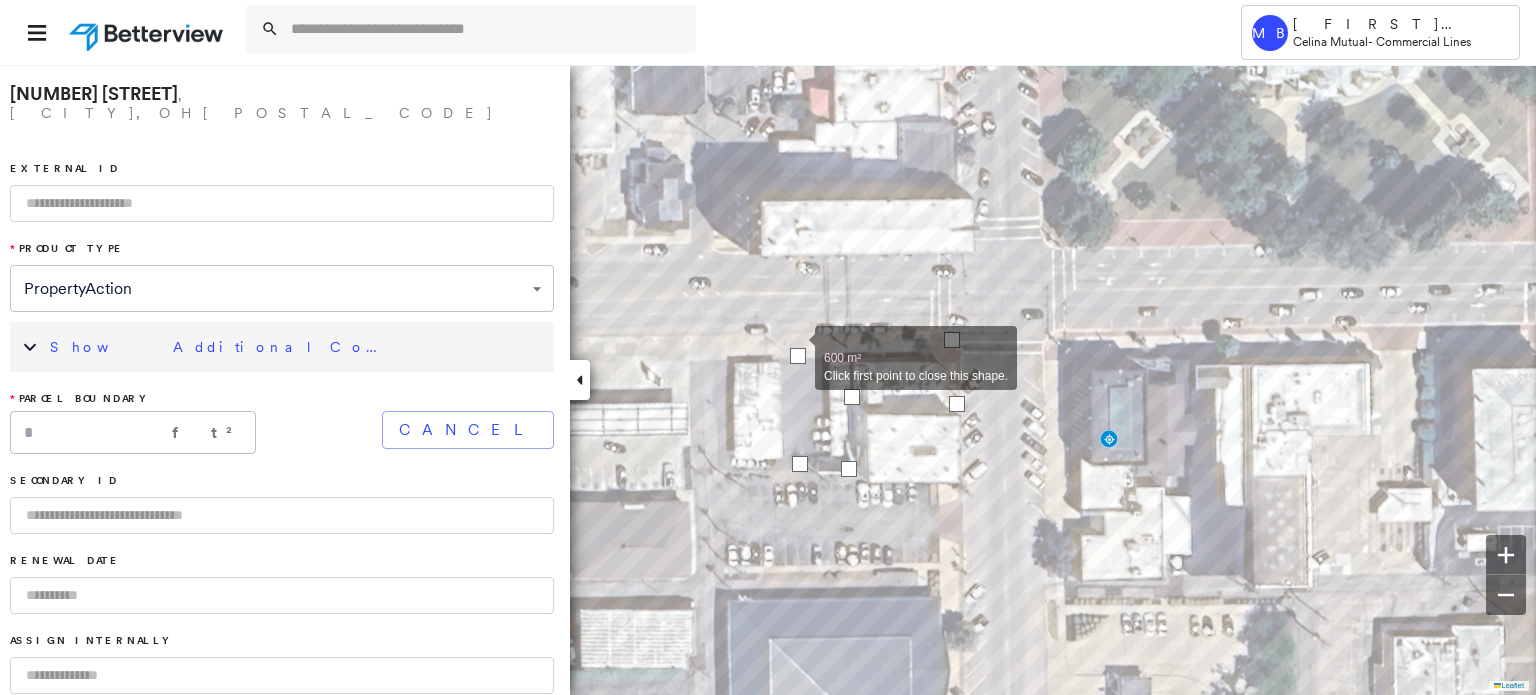 click at bounding box center (798, 356) 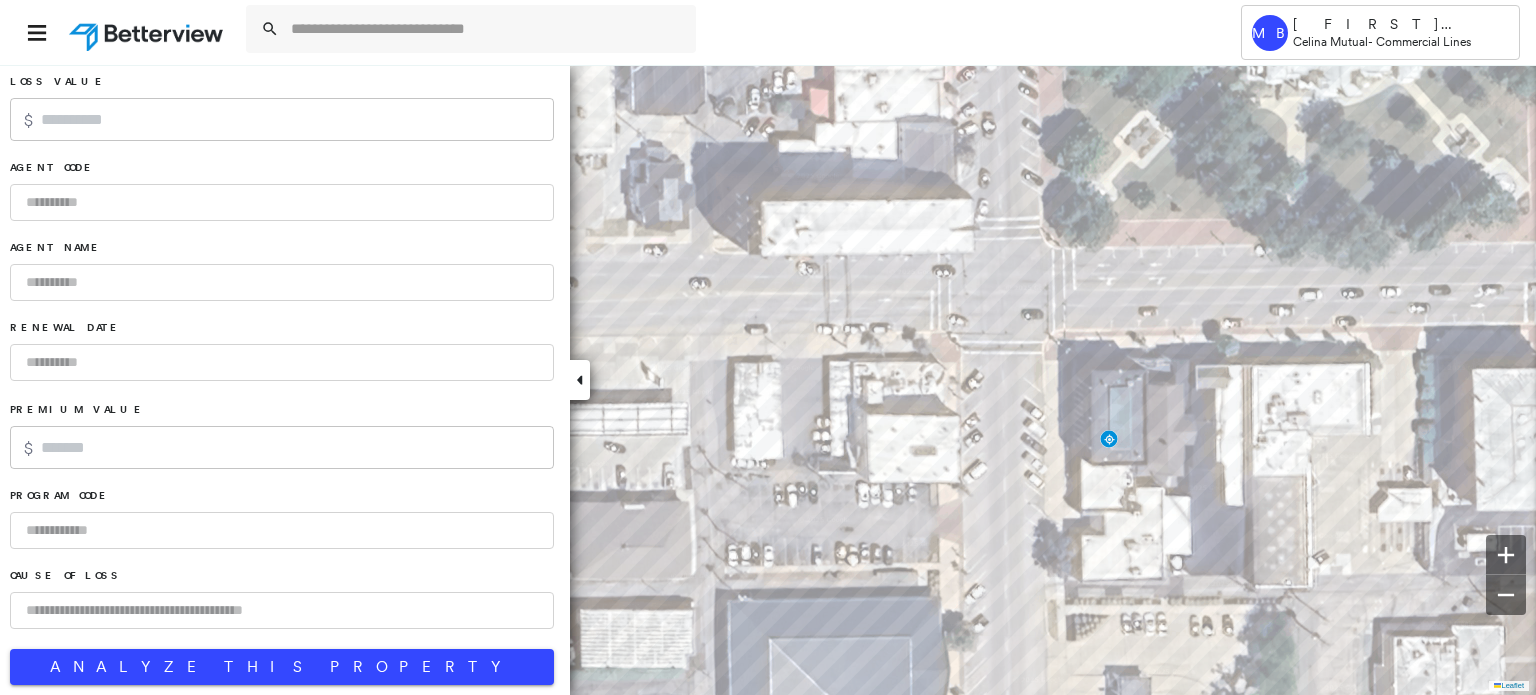 scroll, scrollTop: 1344, scrollLeft: 0, axis: vertical 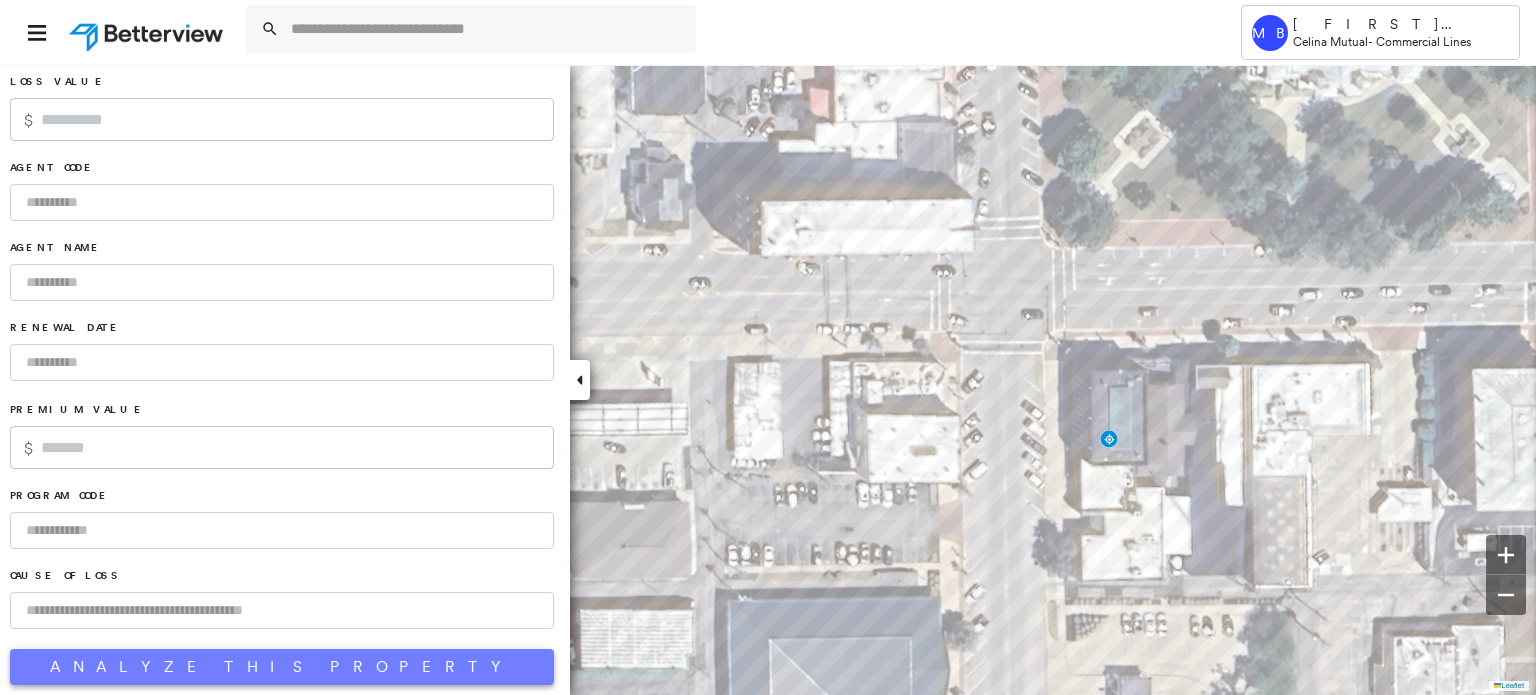 click on "Analyze This Property" at bounding box center (282, 667) 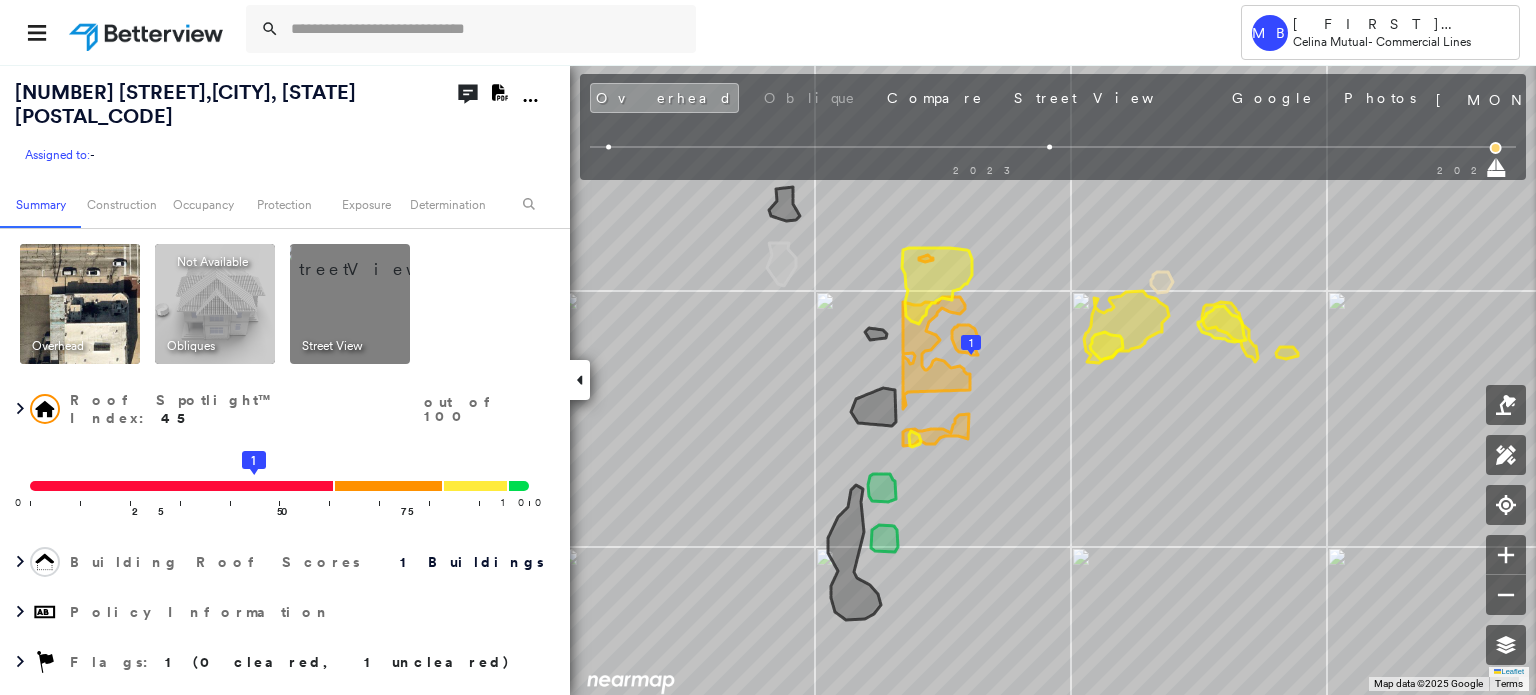 click on "Download PDF Report" 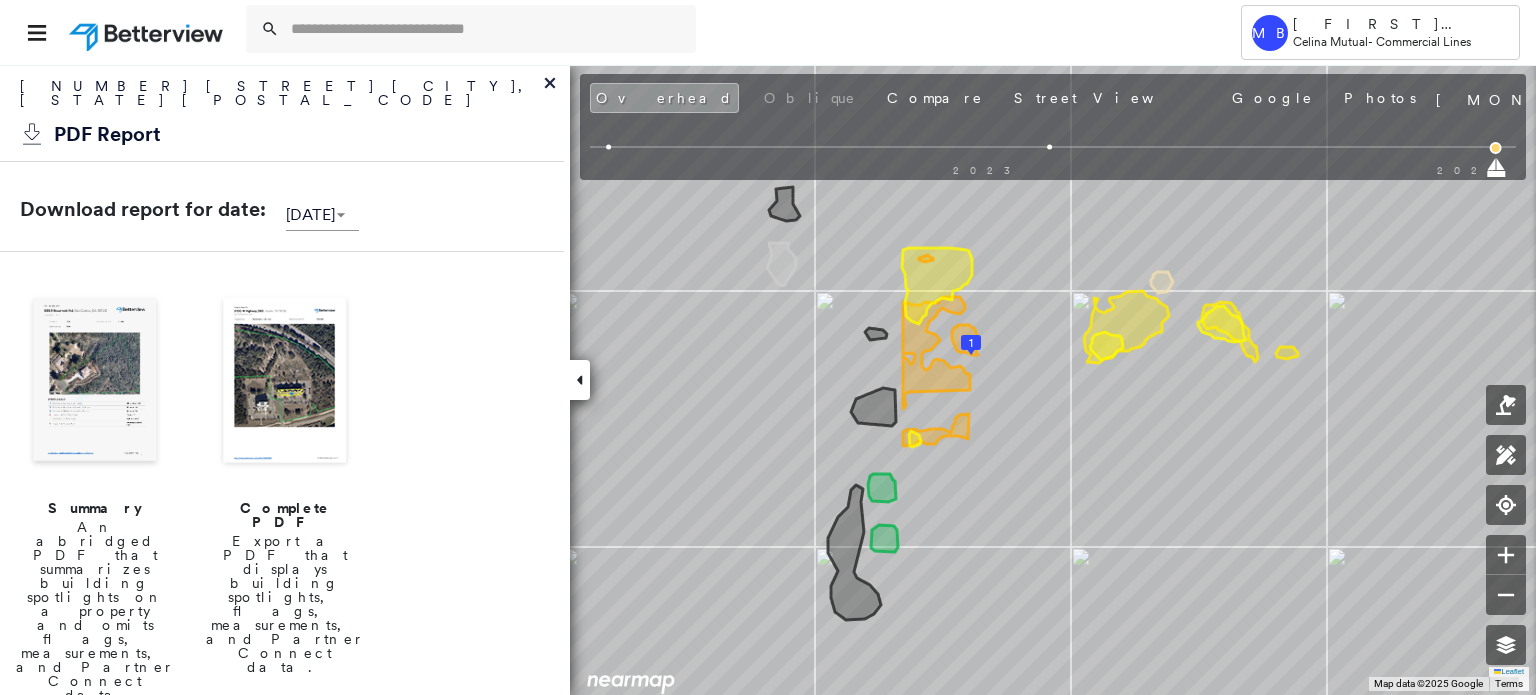 click at bounding box center (285, 382) 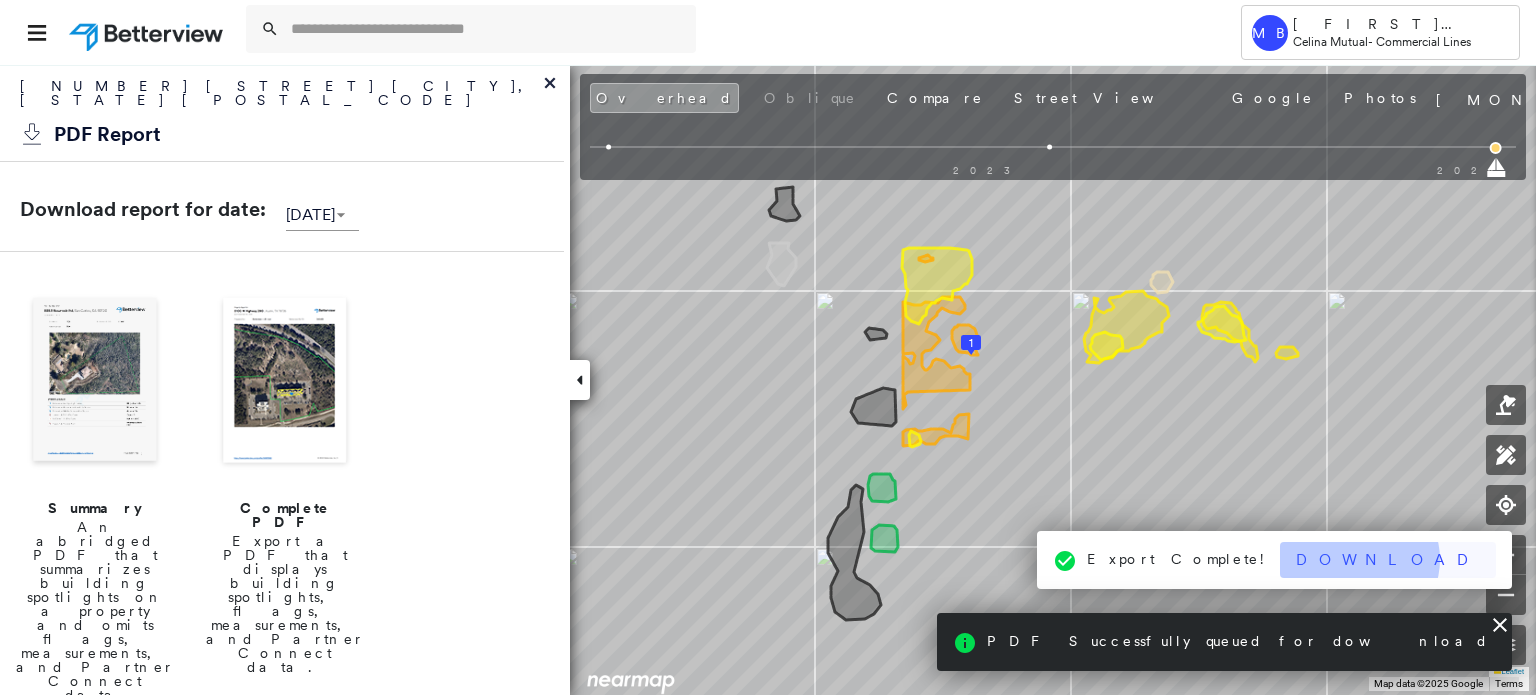 click on "Download" at bounding box center (1388, 560) 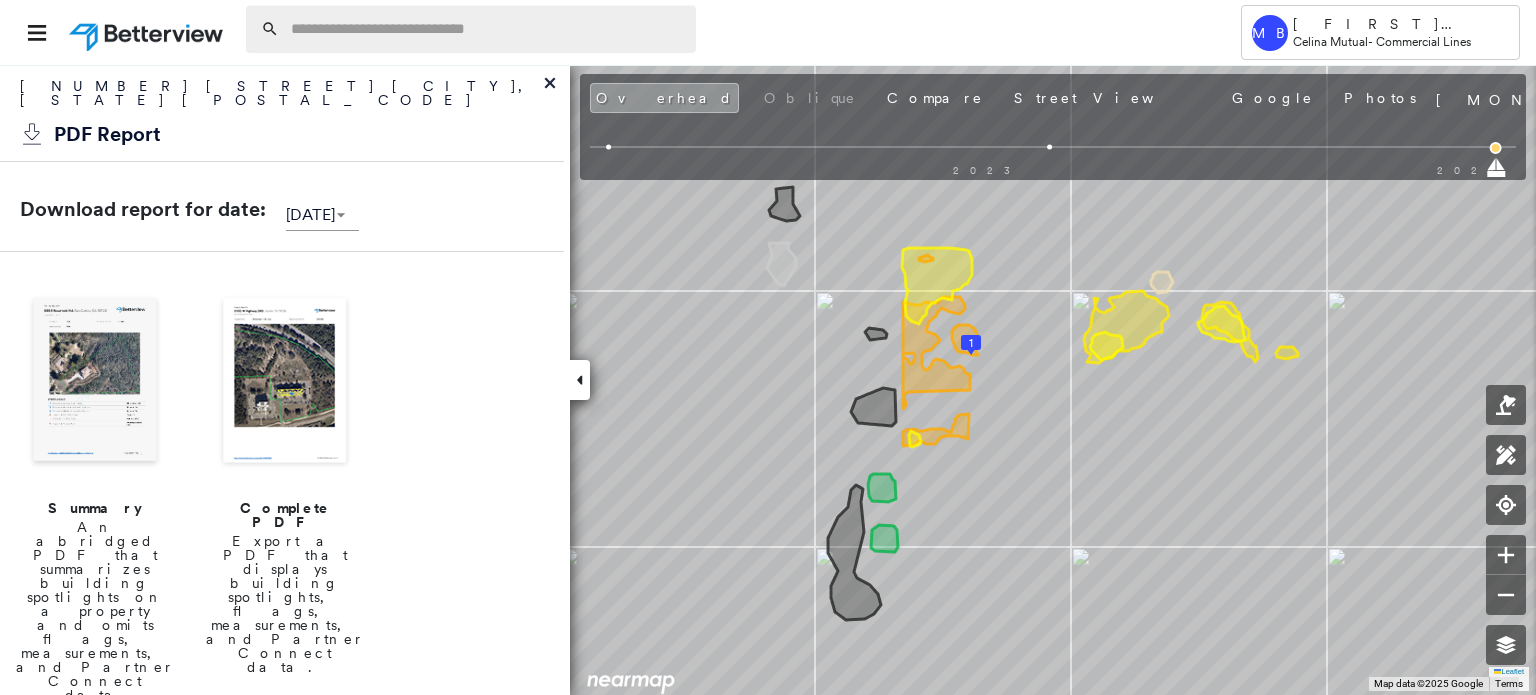 click at bounding box center (487, 29) 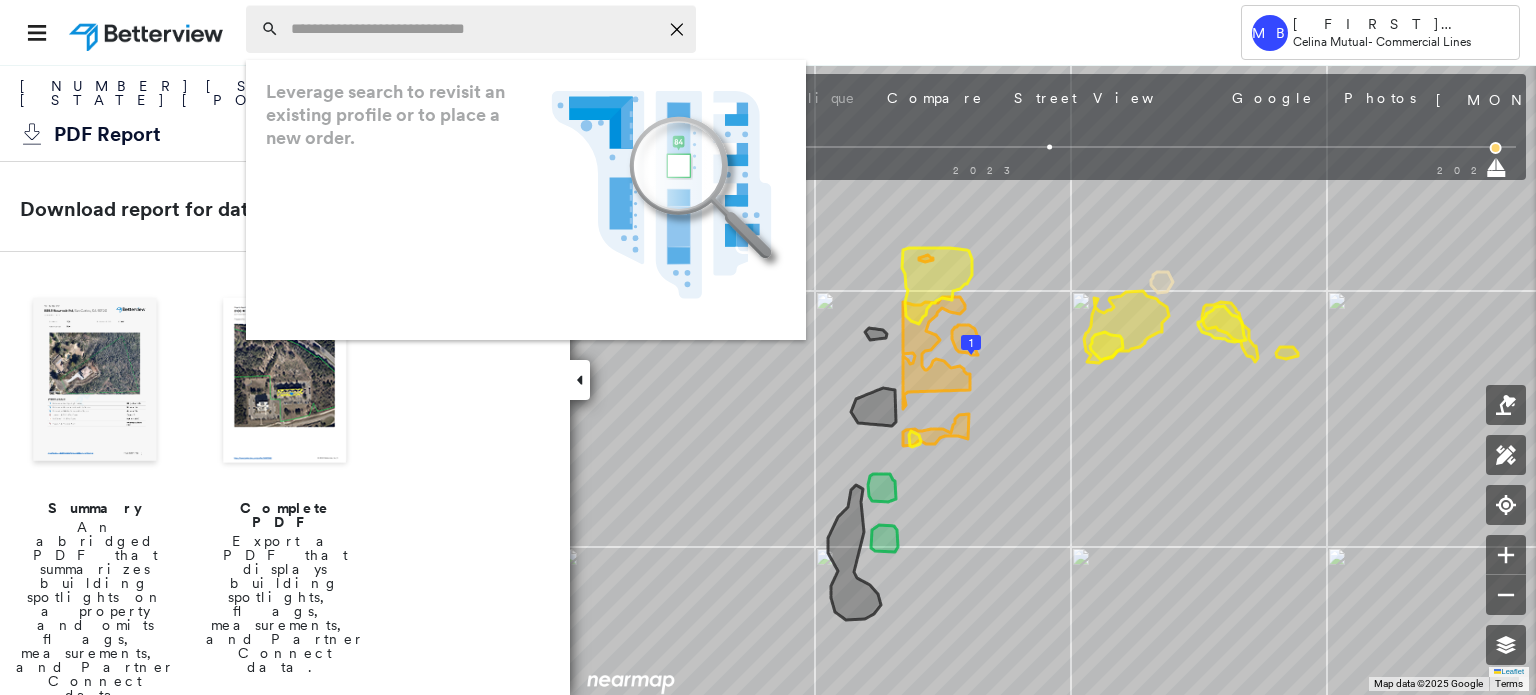 paste on "*********" 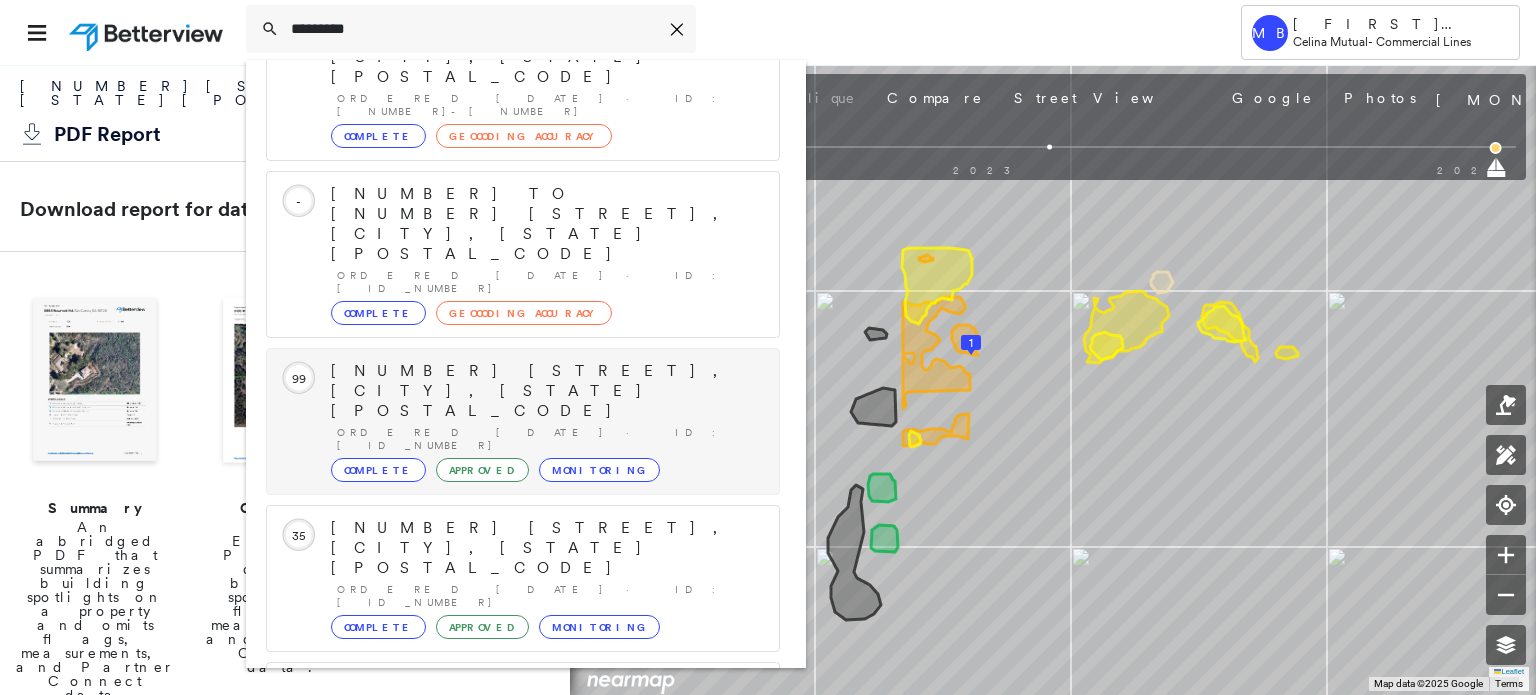 scroll, scrollTop: 183, scrollLeft: 0, axis: vertical 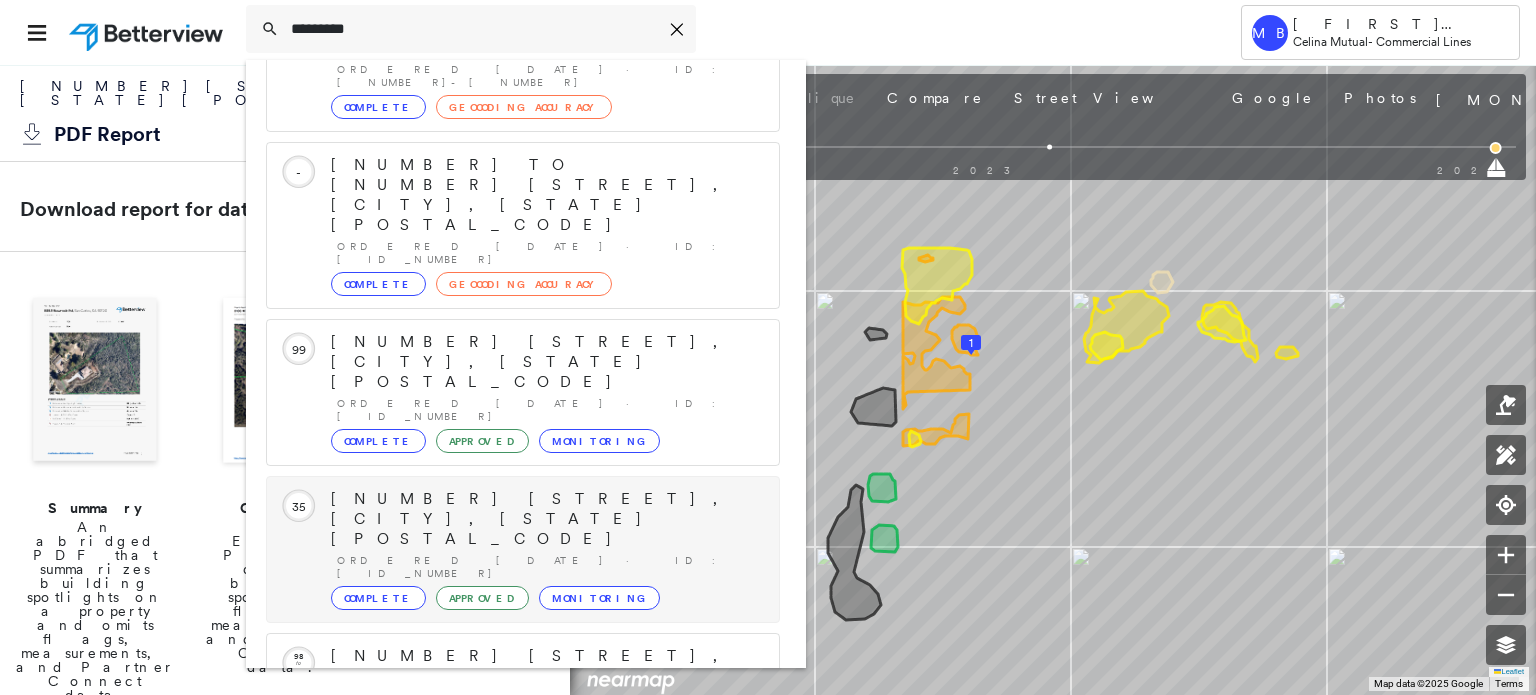 type on "*********" 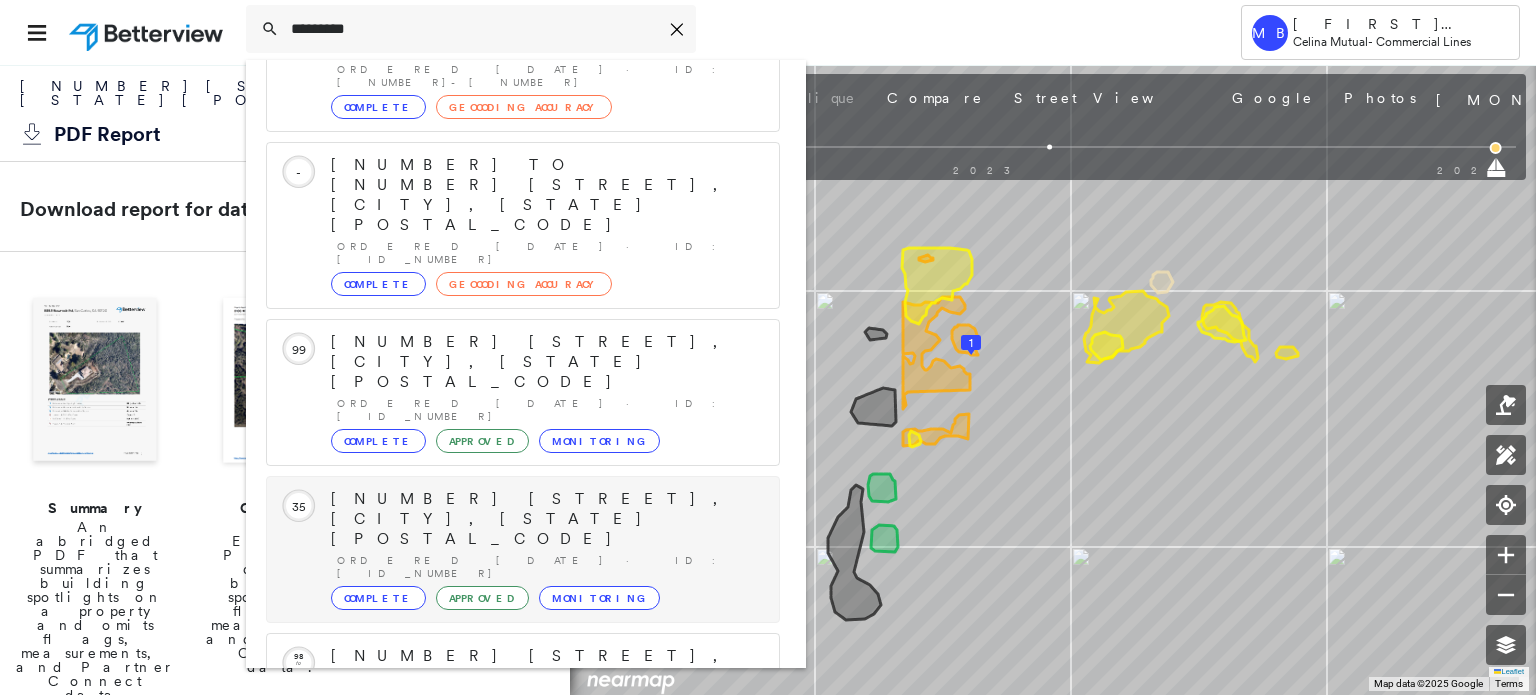 click on "[NUMBER] [STREET], [CITY], [STATE] [POSTAL_CODE]" at bounding box center [545, 519] 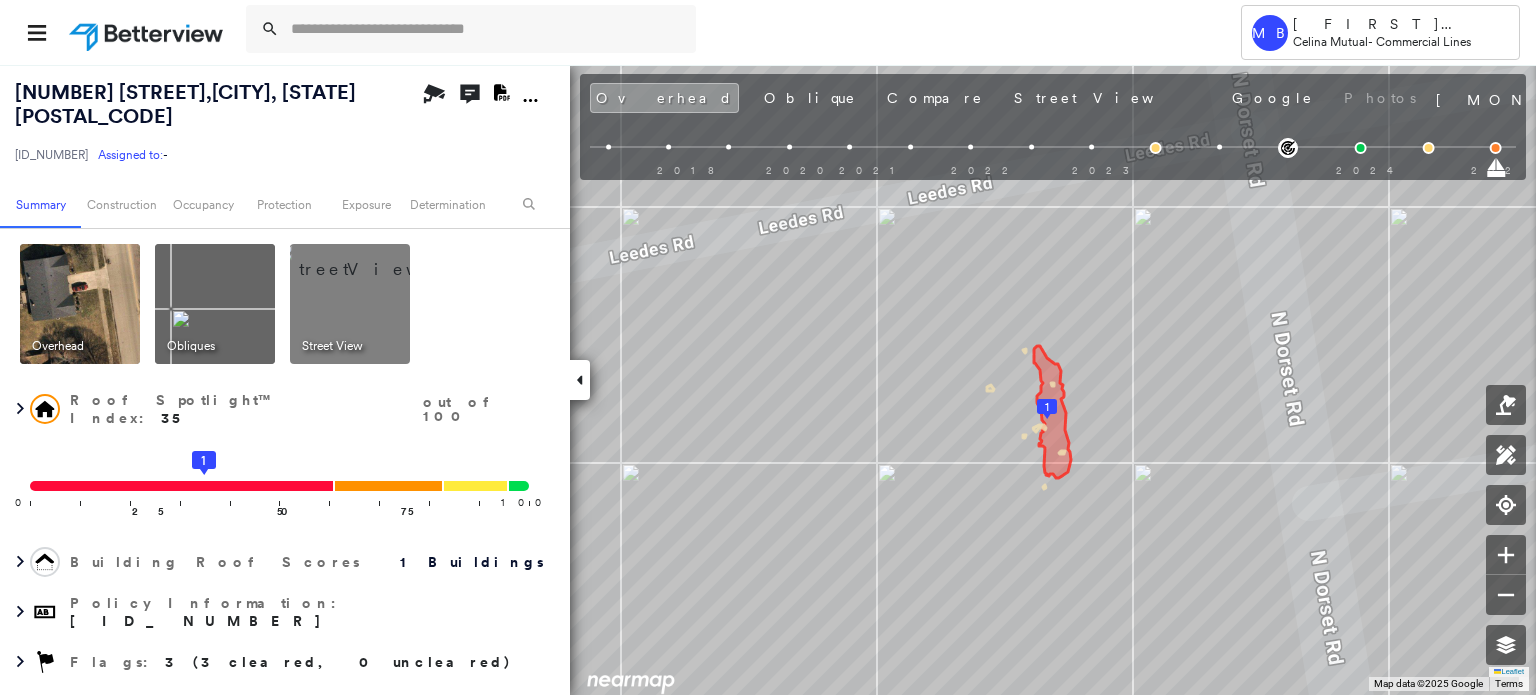 click at bounding box center (374, 259) 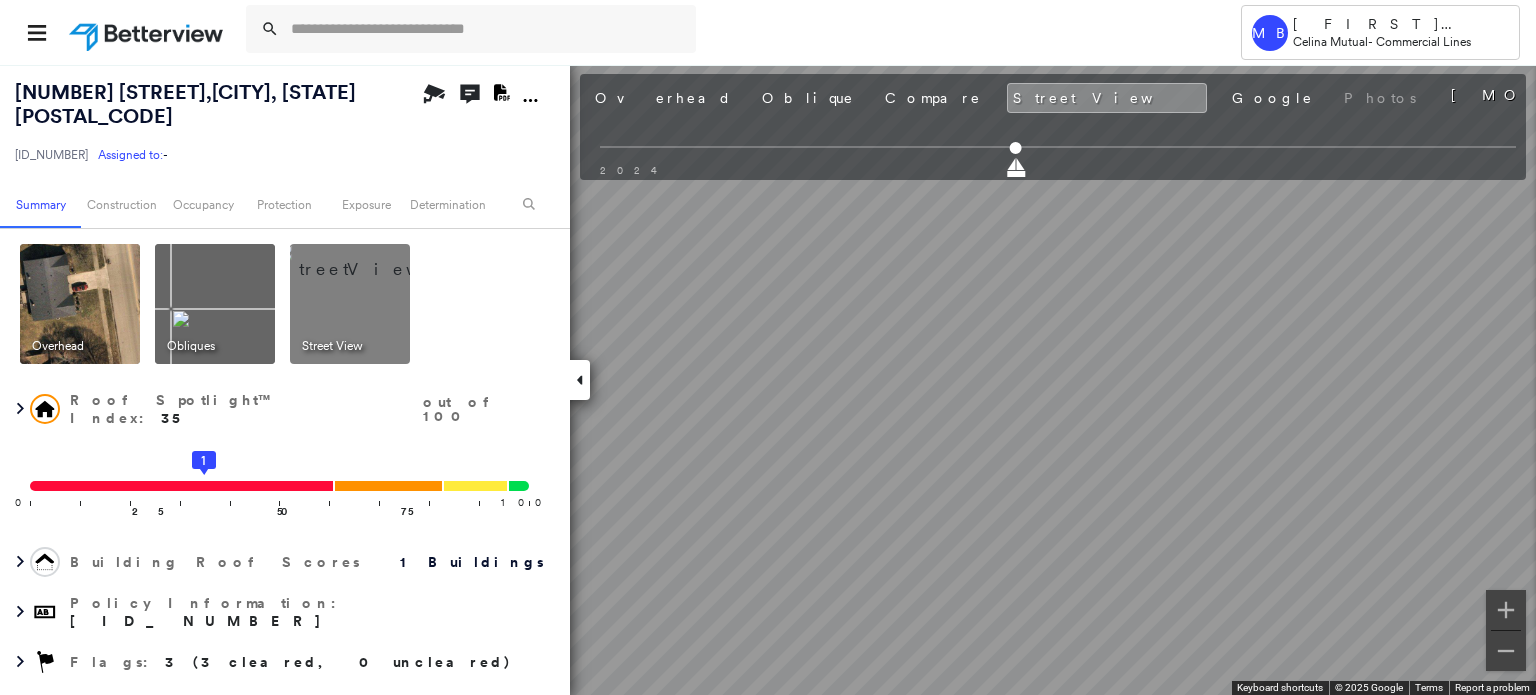 click at bounding box center [80, 304] 